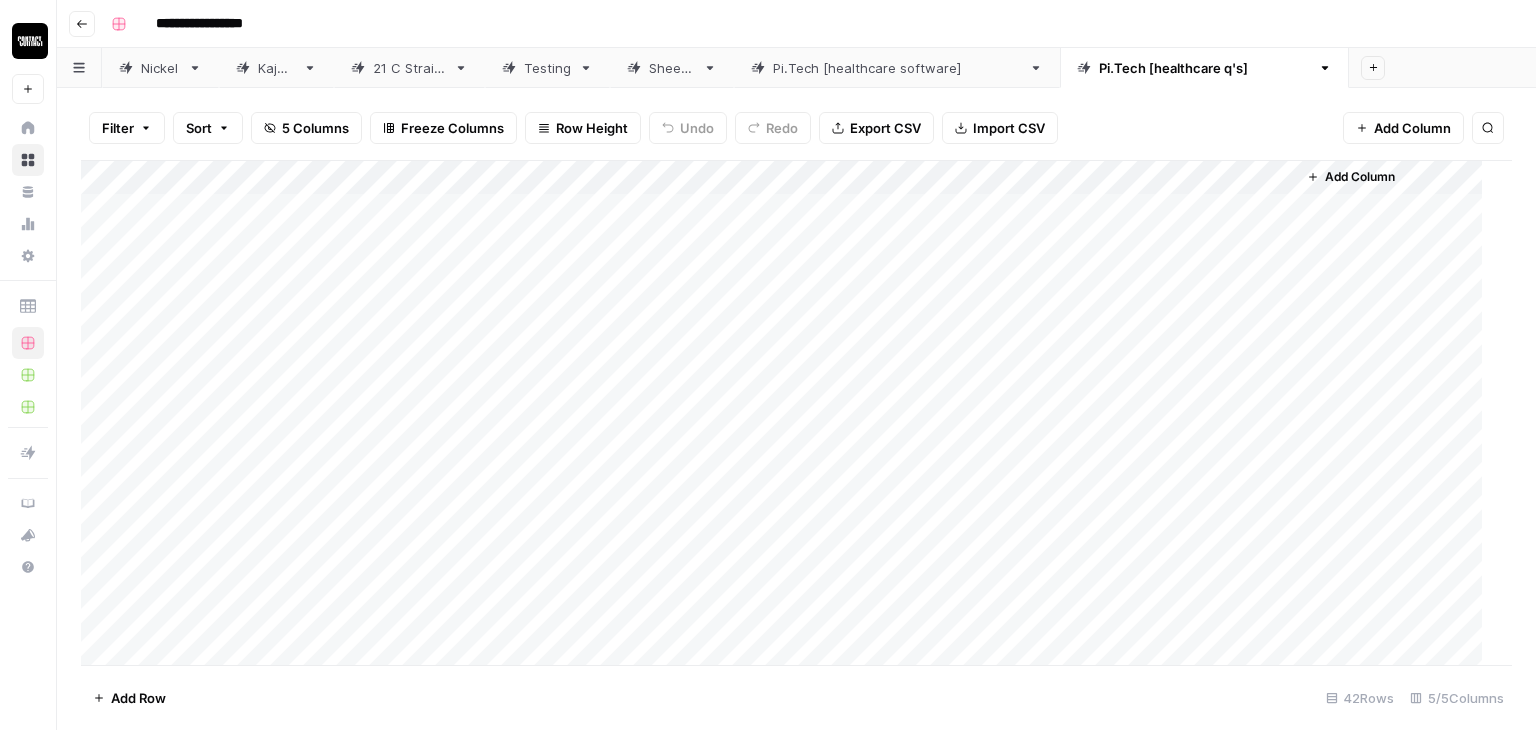 scroll, scrollTop: 0, scrollLeft: 0, axis: both 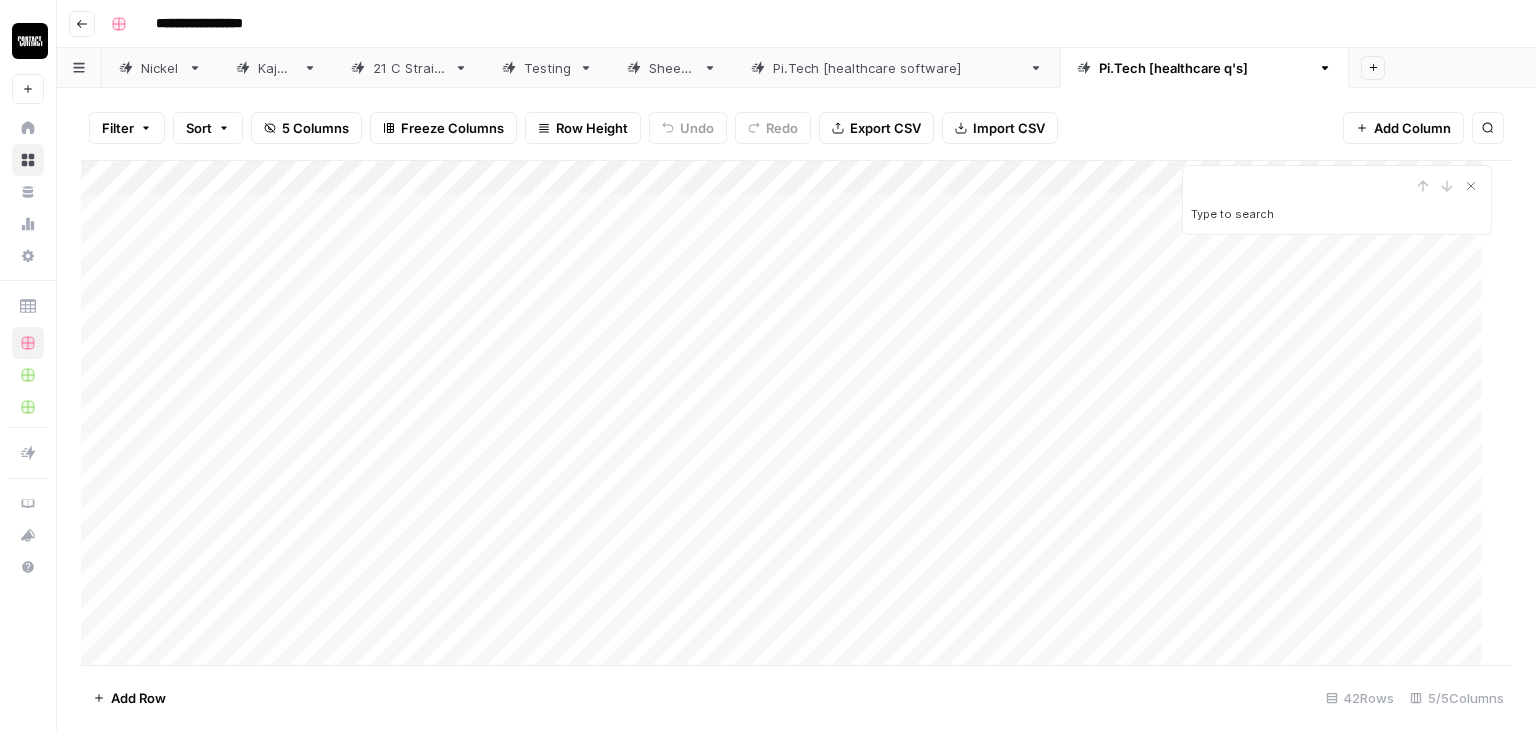 click on "Add Column" at bounding box center [789, 413] 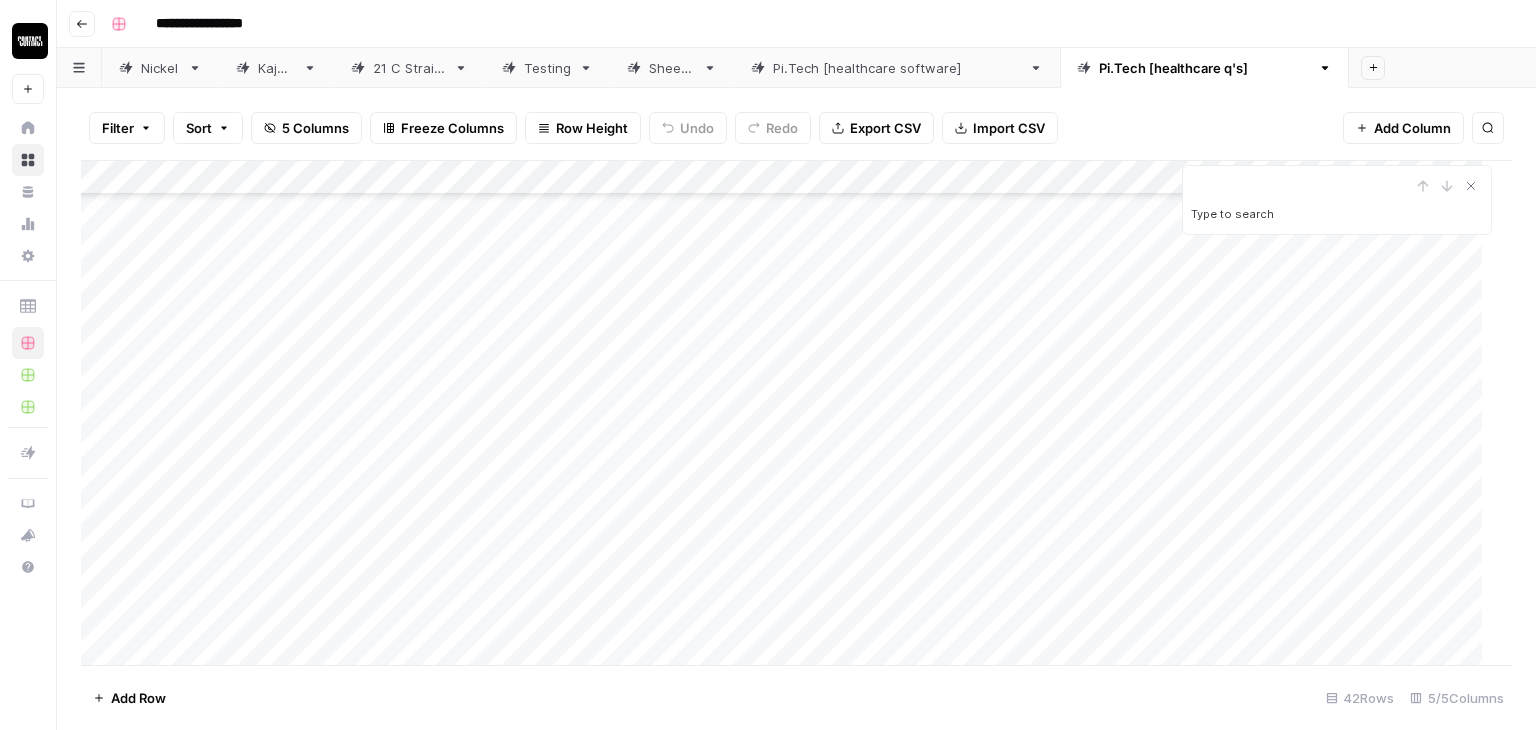 scroll, scrollTop: 175, scrollLeft: 0, axis: vertical 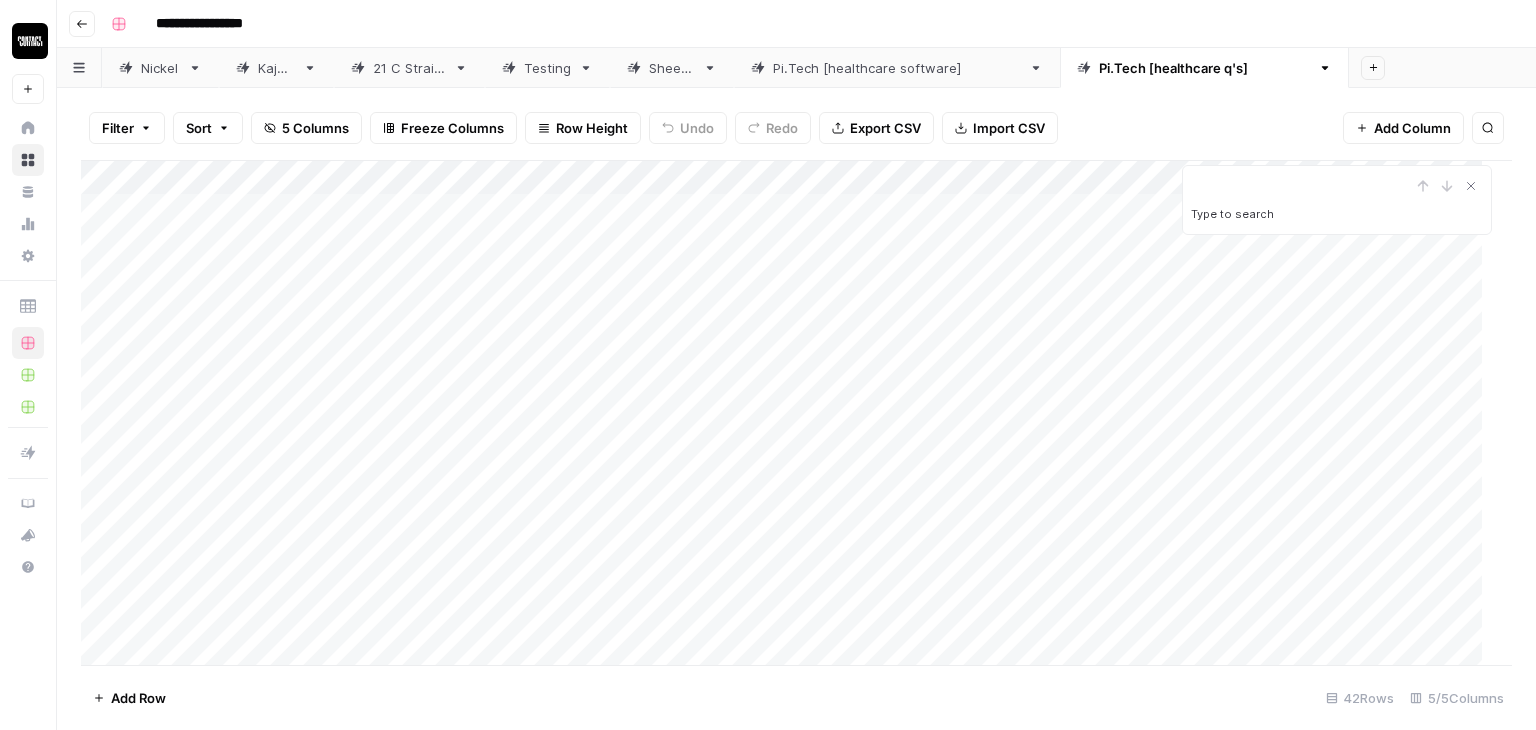 click on "Add Column" at bounding box center (789, 413) 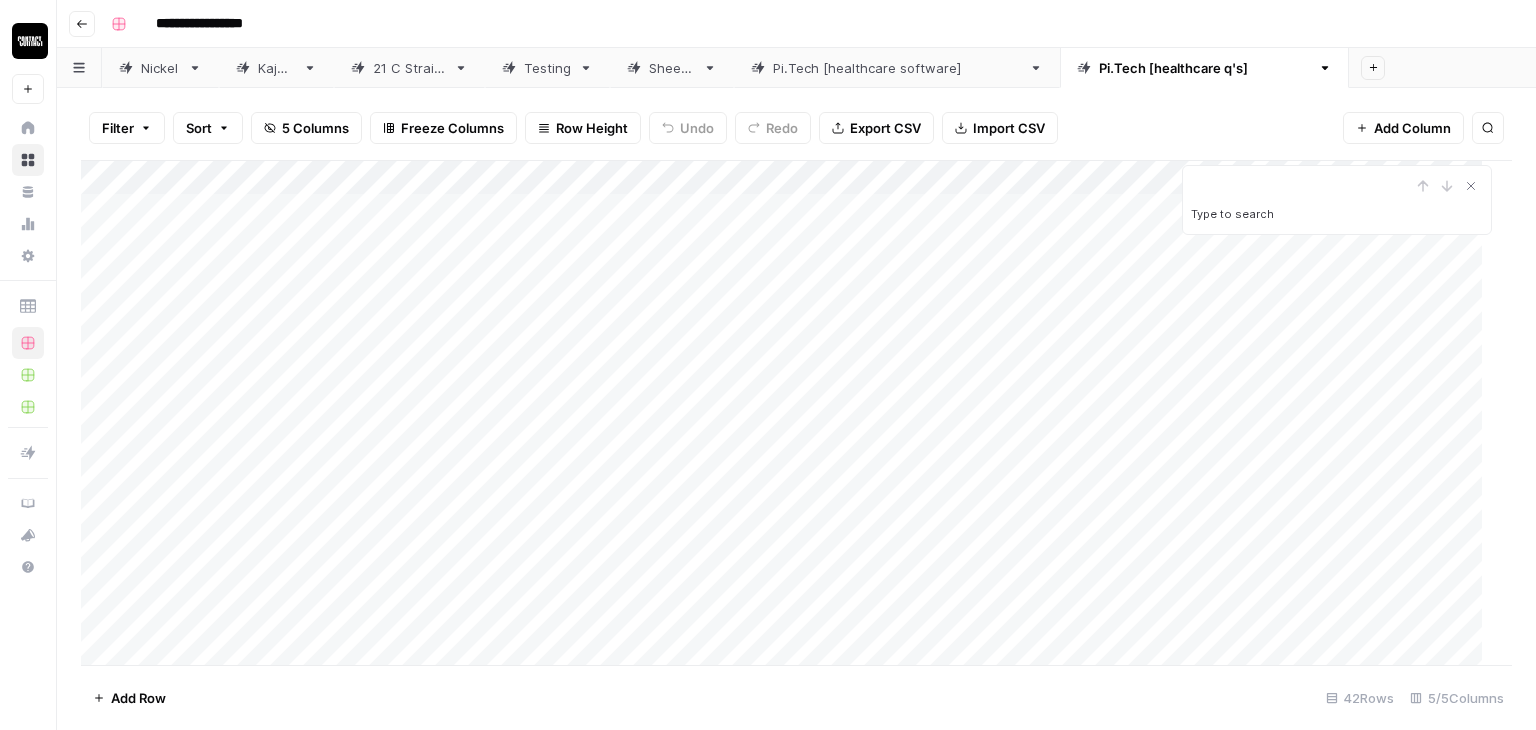 scroll, scrollTop: 38, scrollLeft: 0, axis: vertical 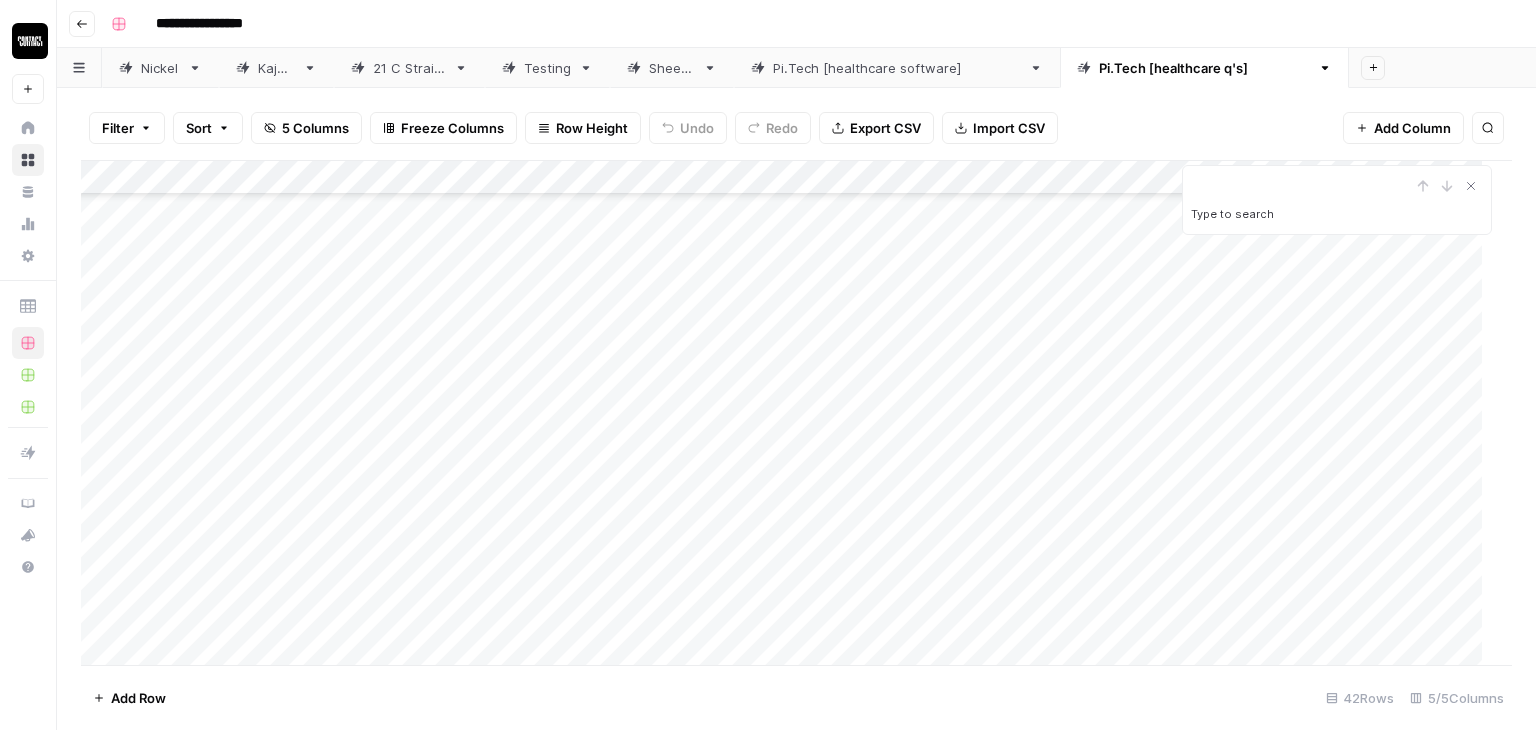 click on "Add Column" at bounding box center (789, 413) 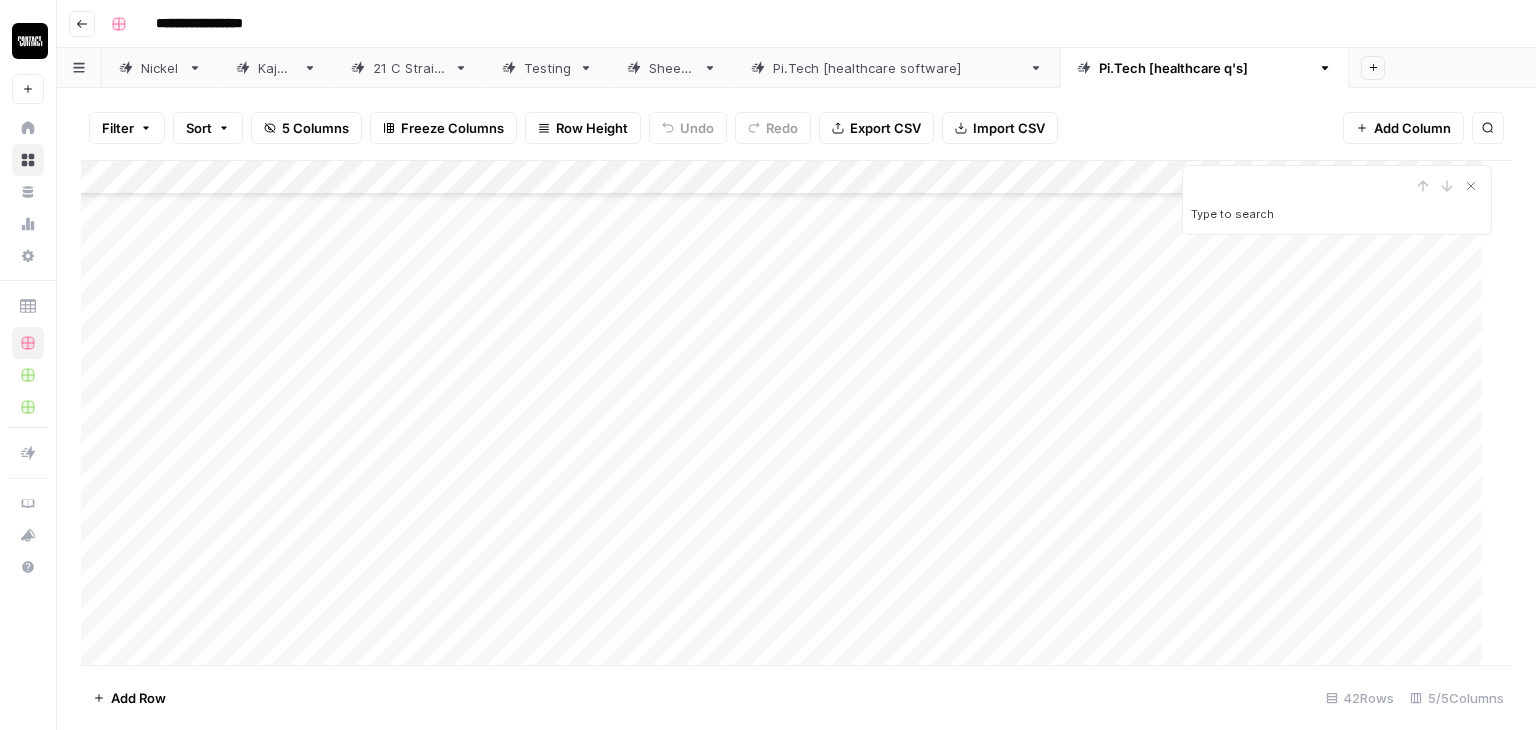 scroll, scrollTop: 604, scrollLeft: 0, axis: vertical 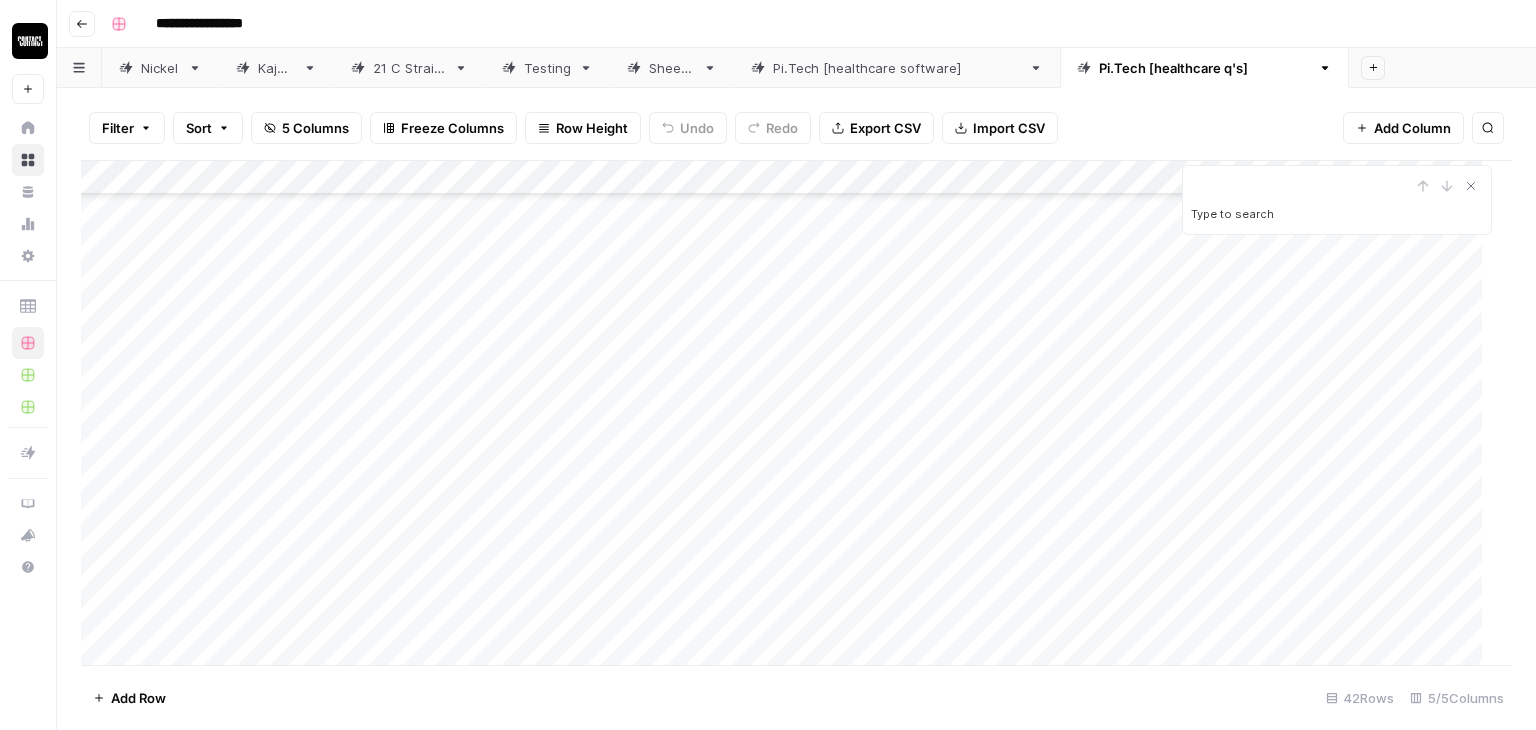 click on "Add Column" at bounding box center (789, 413) 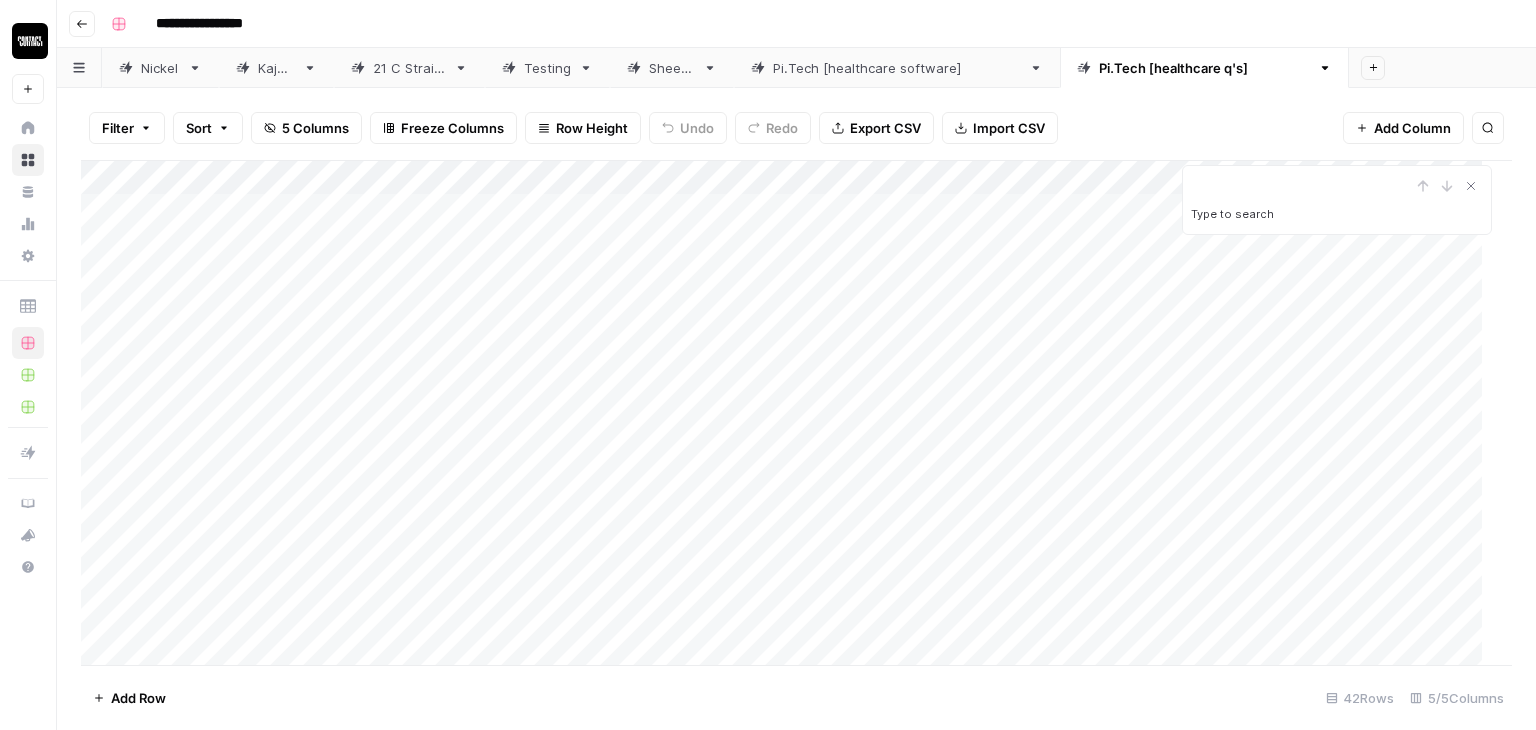 click on "Add Column" at bounding box center [789, 413] 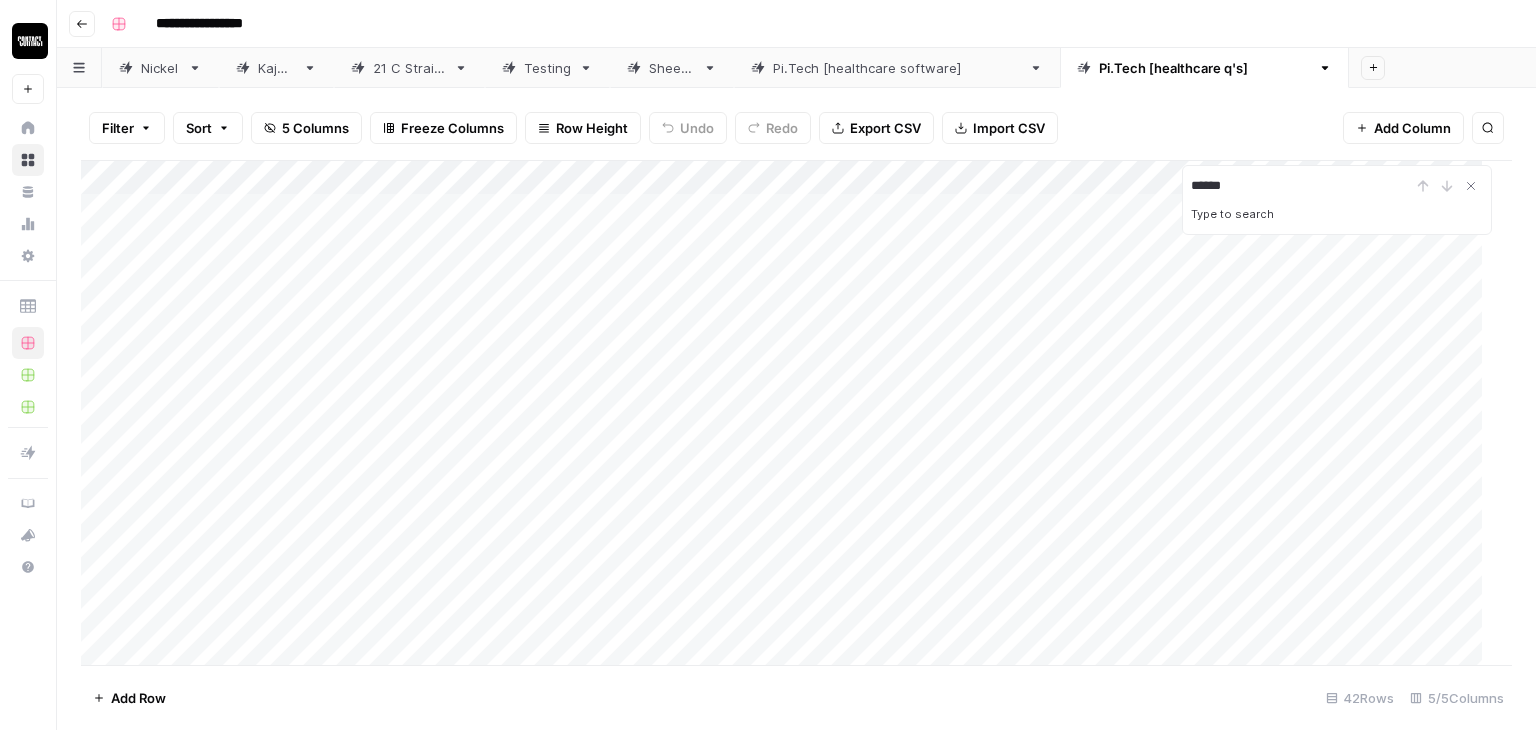 type on "******" 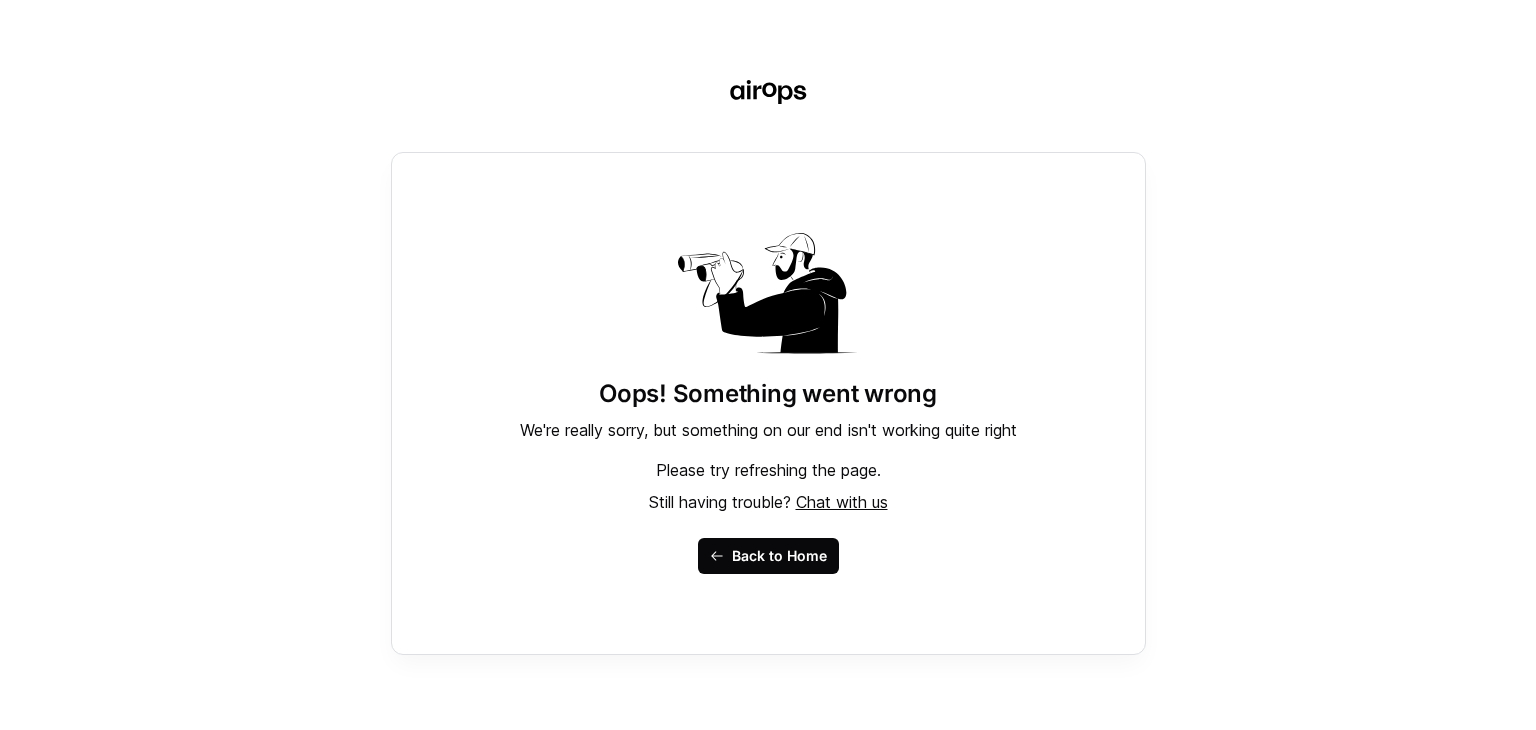 click on "Back to Home" at bounding box center [779, 556] 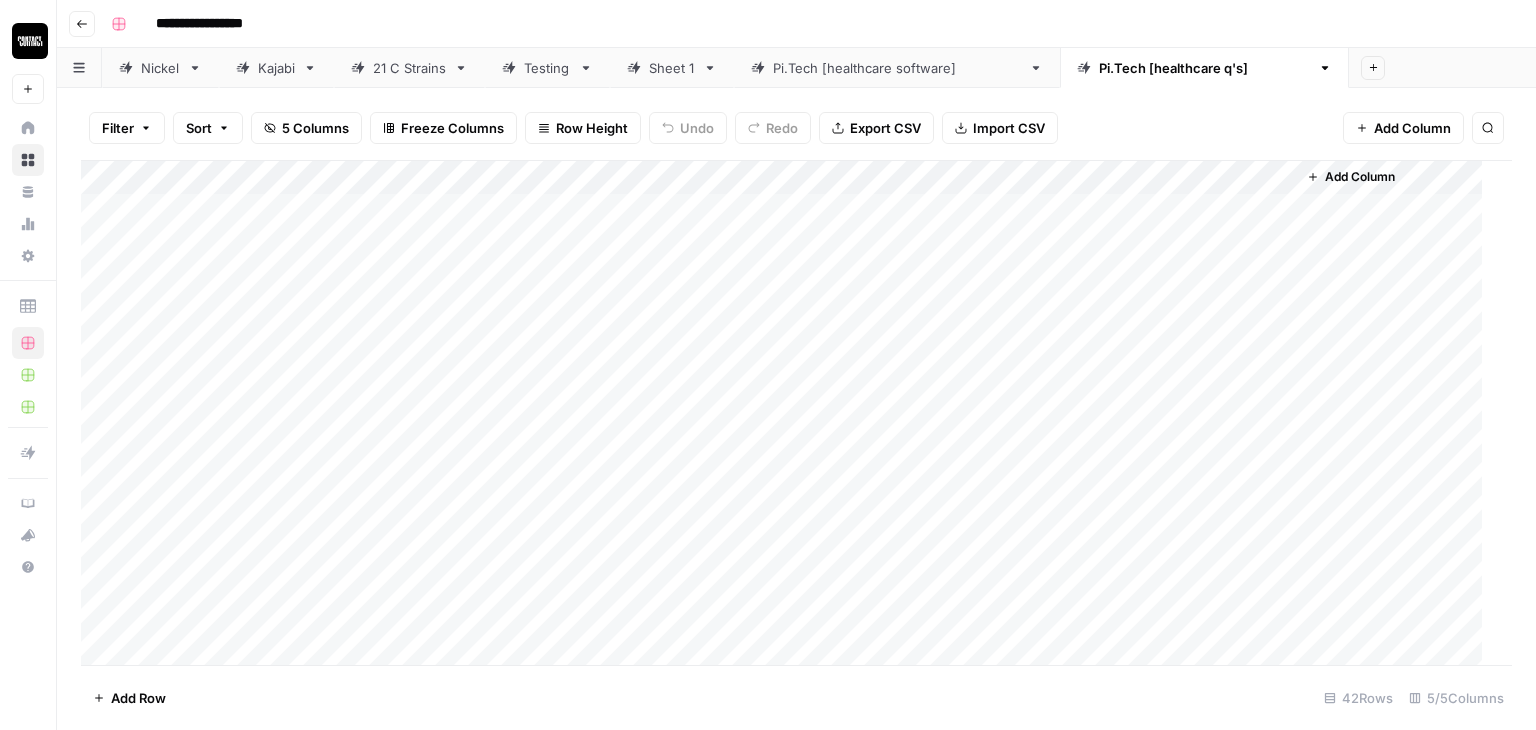 scroll, scrollTop: 0, scrollLeft: 0, axis: both 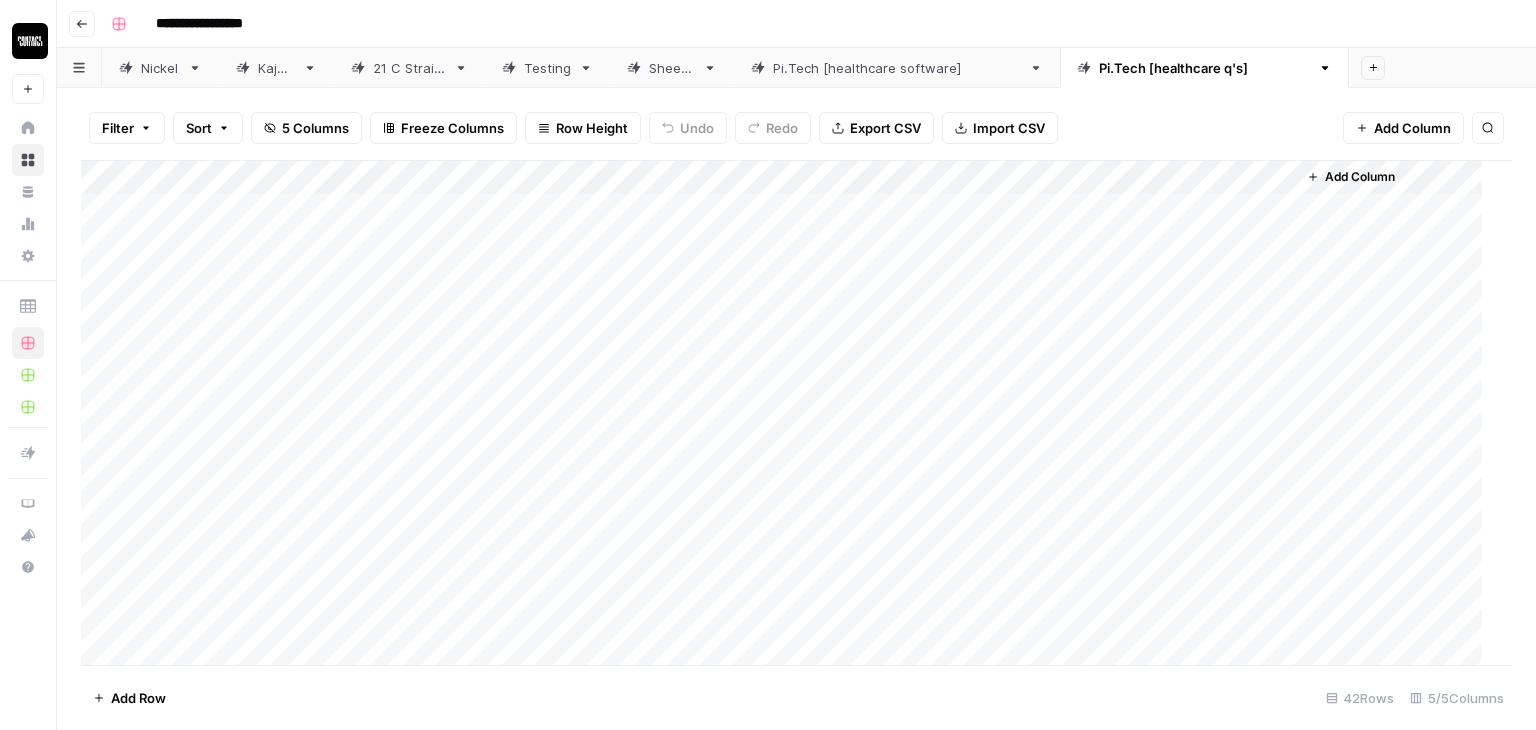 drag, startPoint x: 0, startPoint y: 0, endPoint x: 239, endPoint y: 561, distance: 609.7885 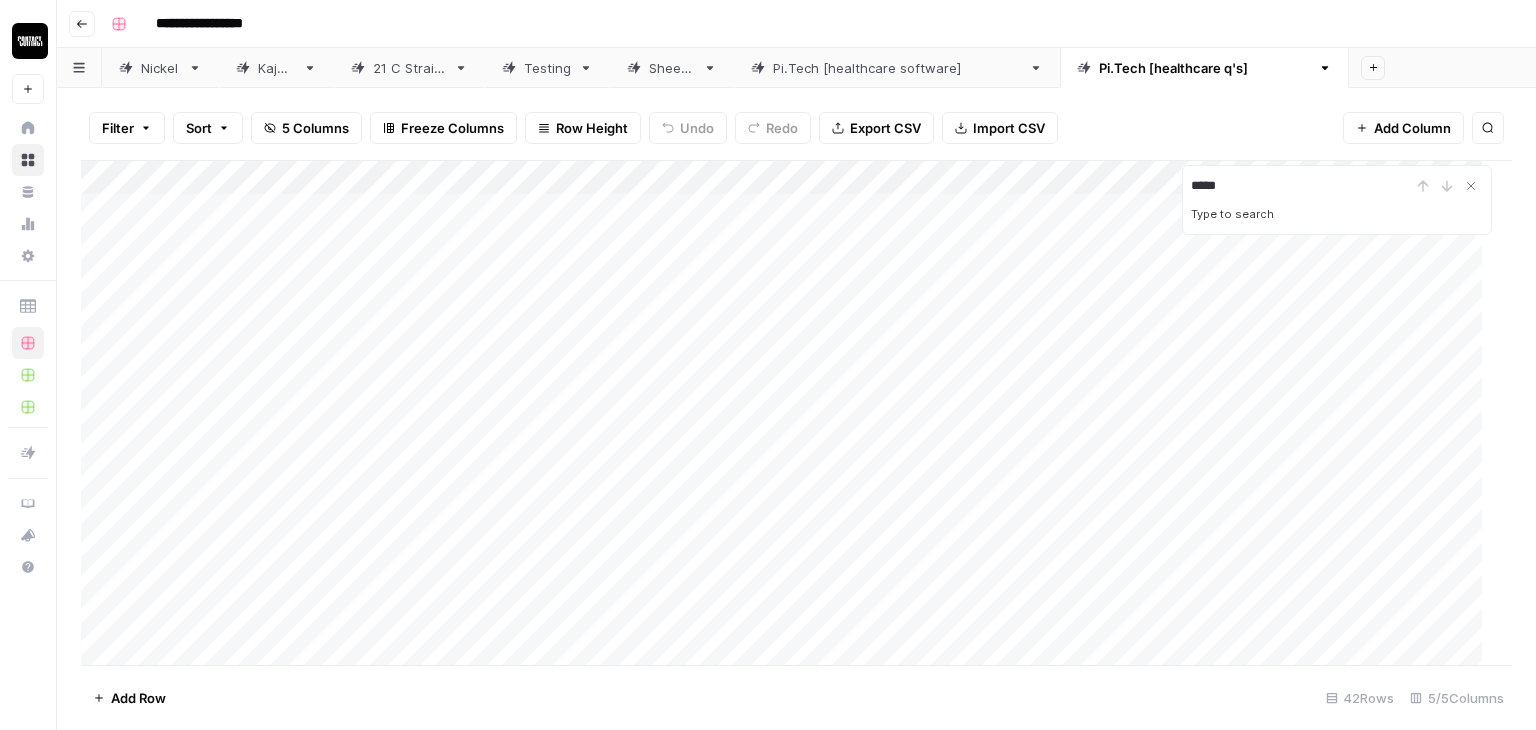 type on "*****" 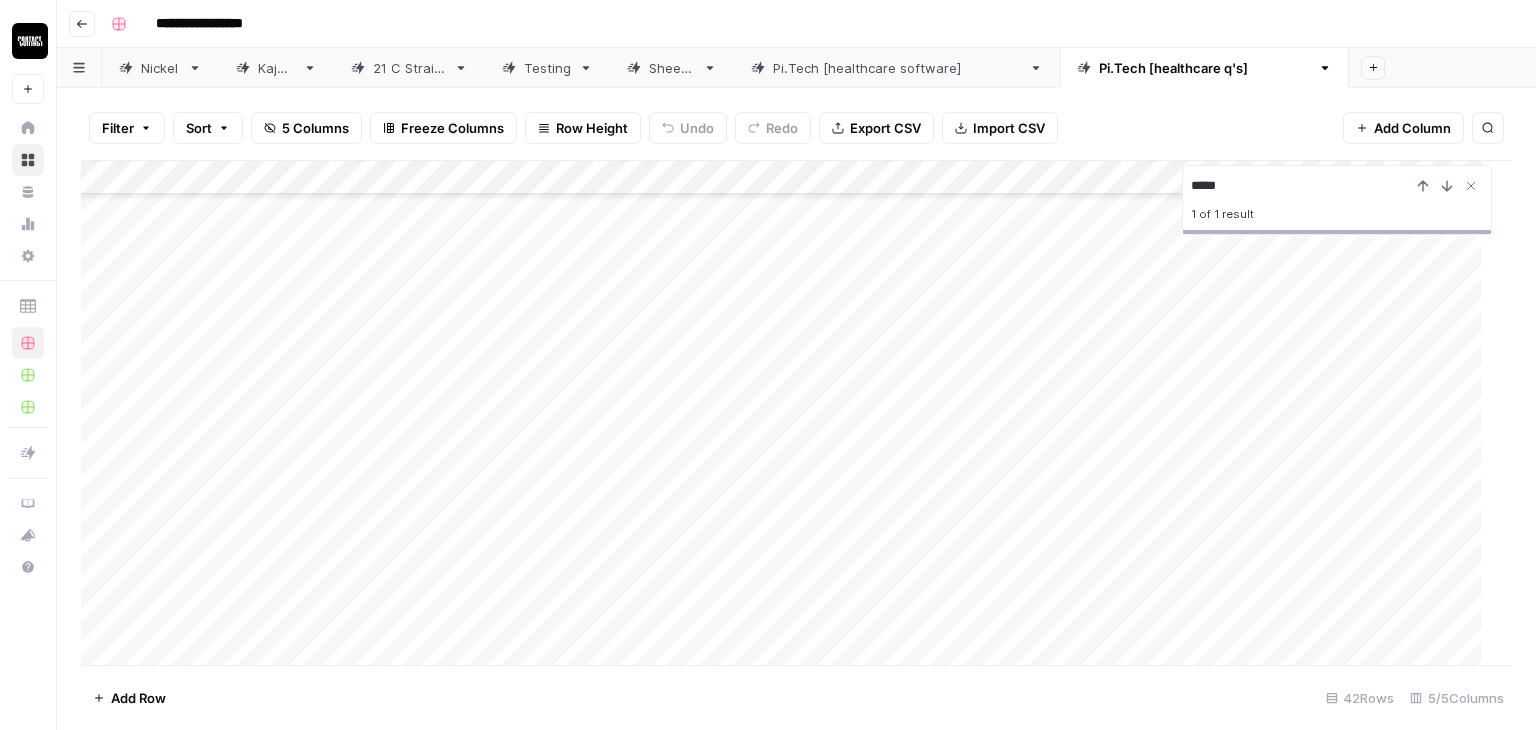 scroll, scrollTop: 820, scrollLeft: 0, axis: vertical 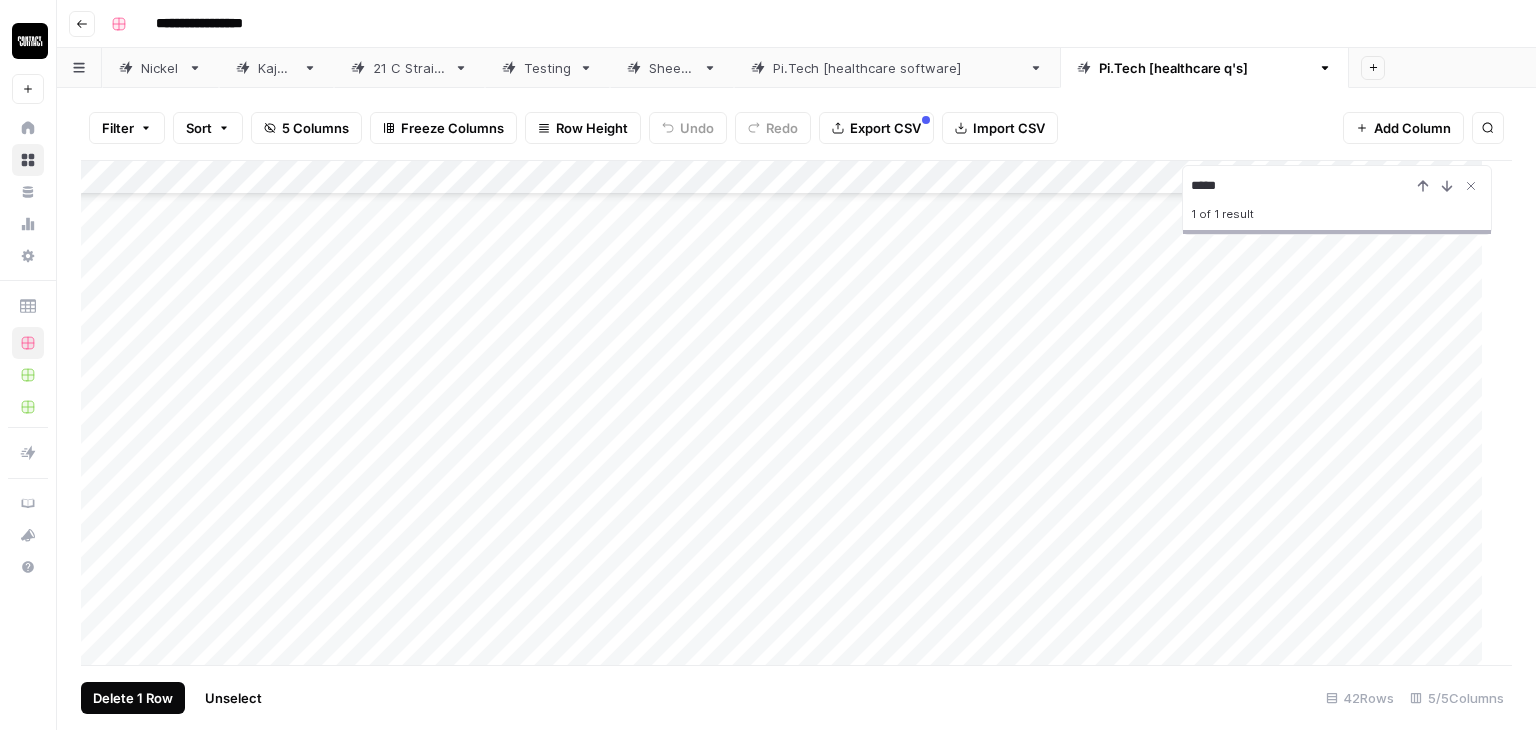 click on "Delete 1 Row" at bounding box center [133, 698] 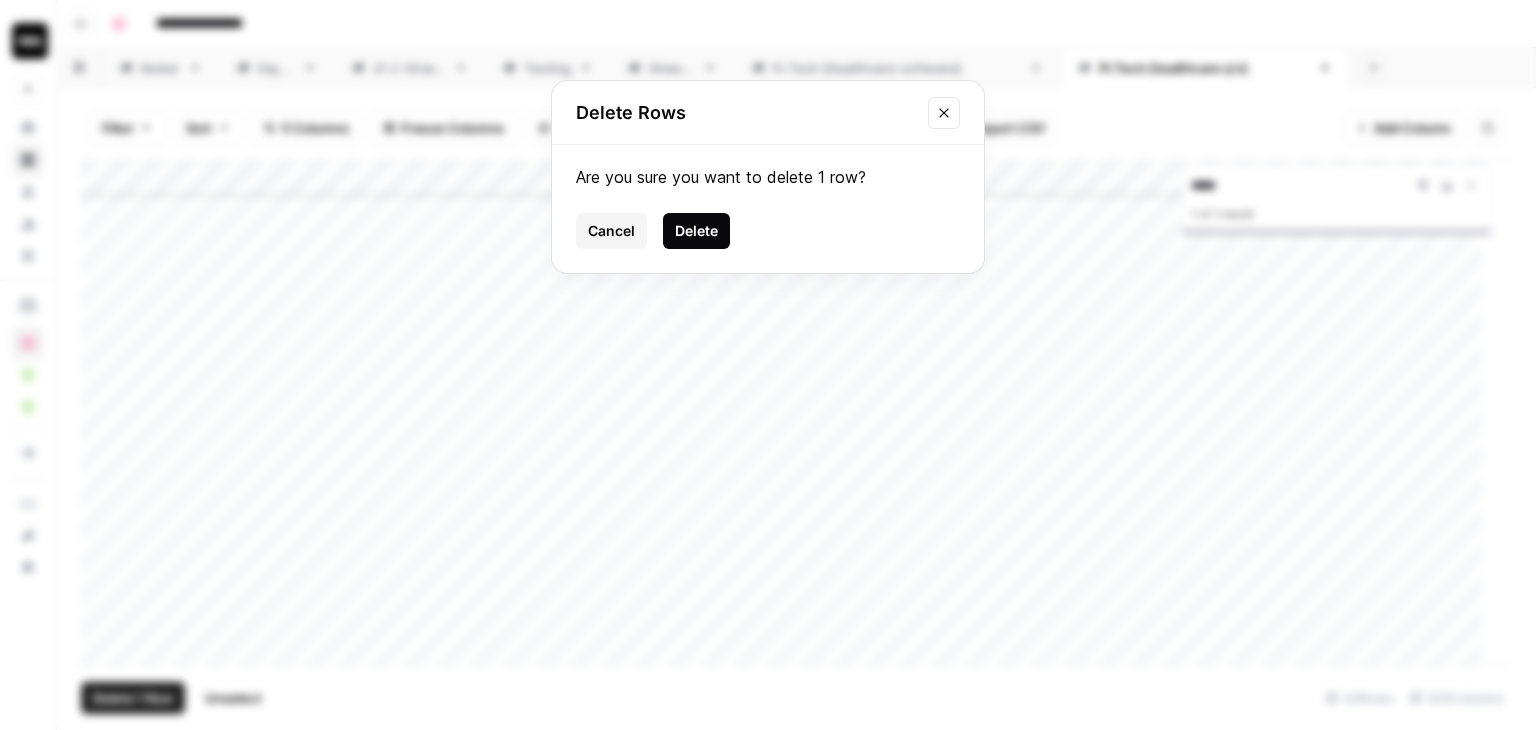 click on "Delete" at bounding box center [696, 231] 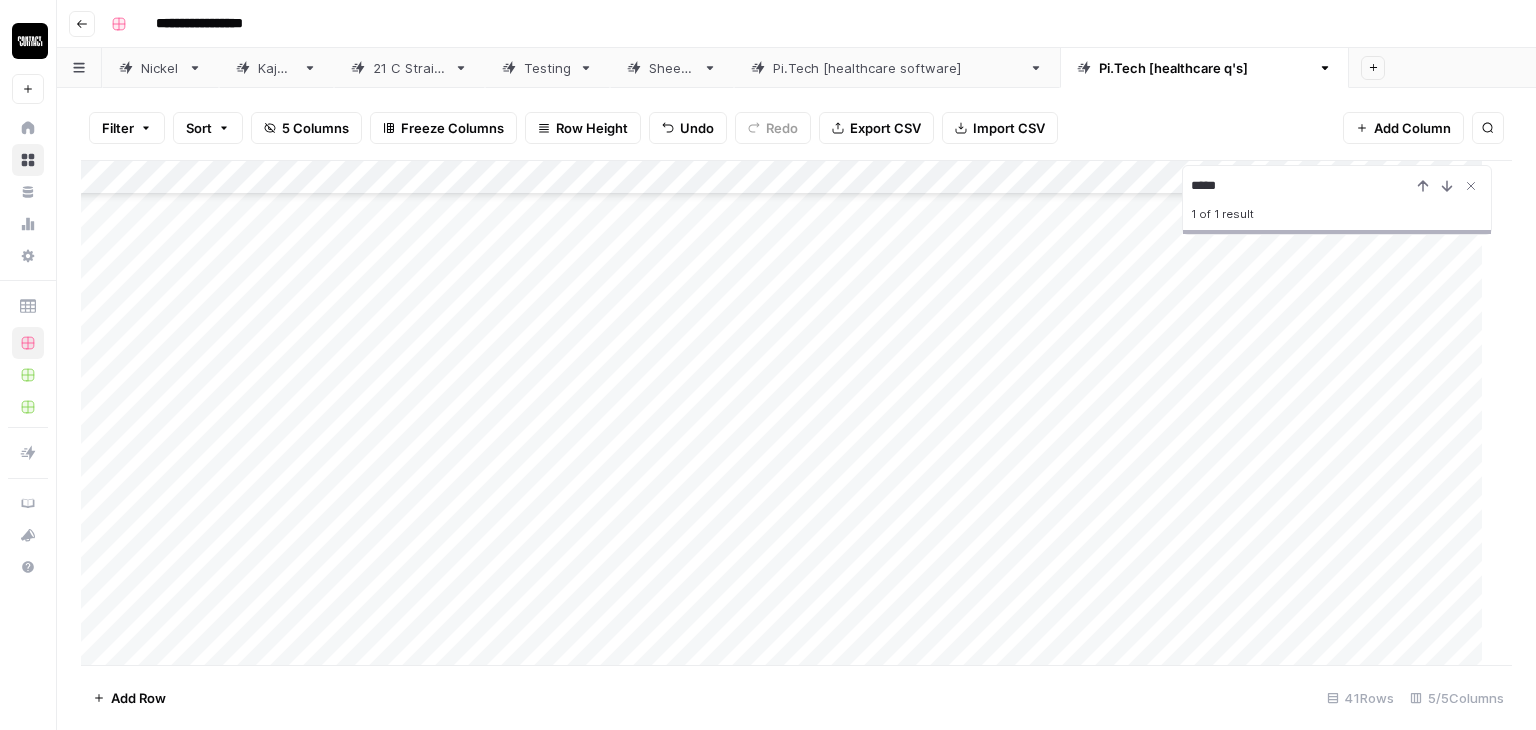 type 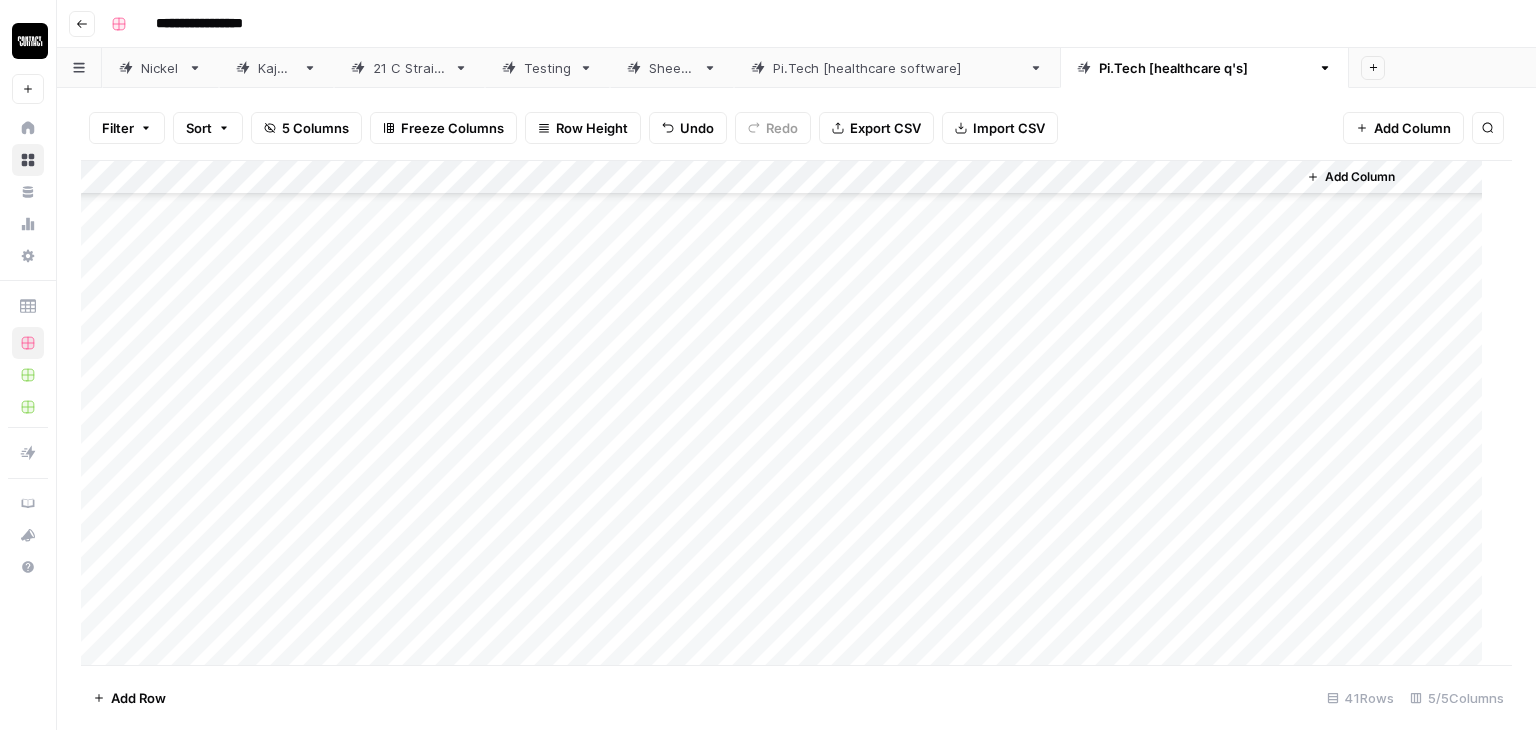click on "Add Column" at bounding box center (789, 413) 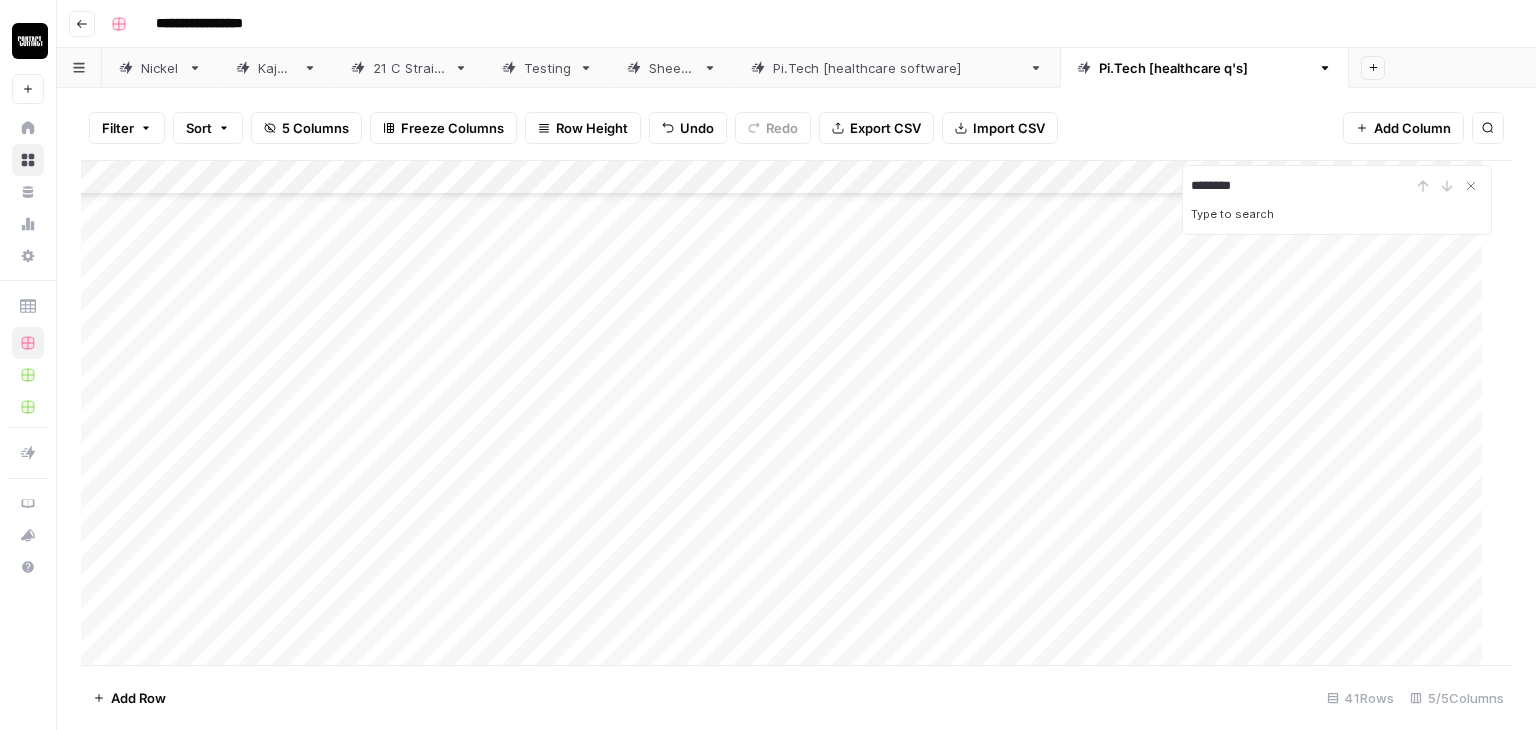 type on "********" 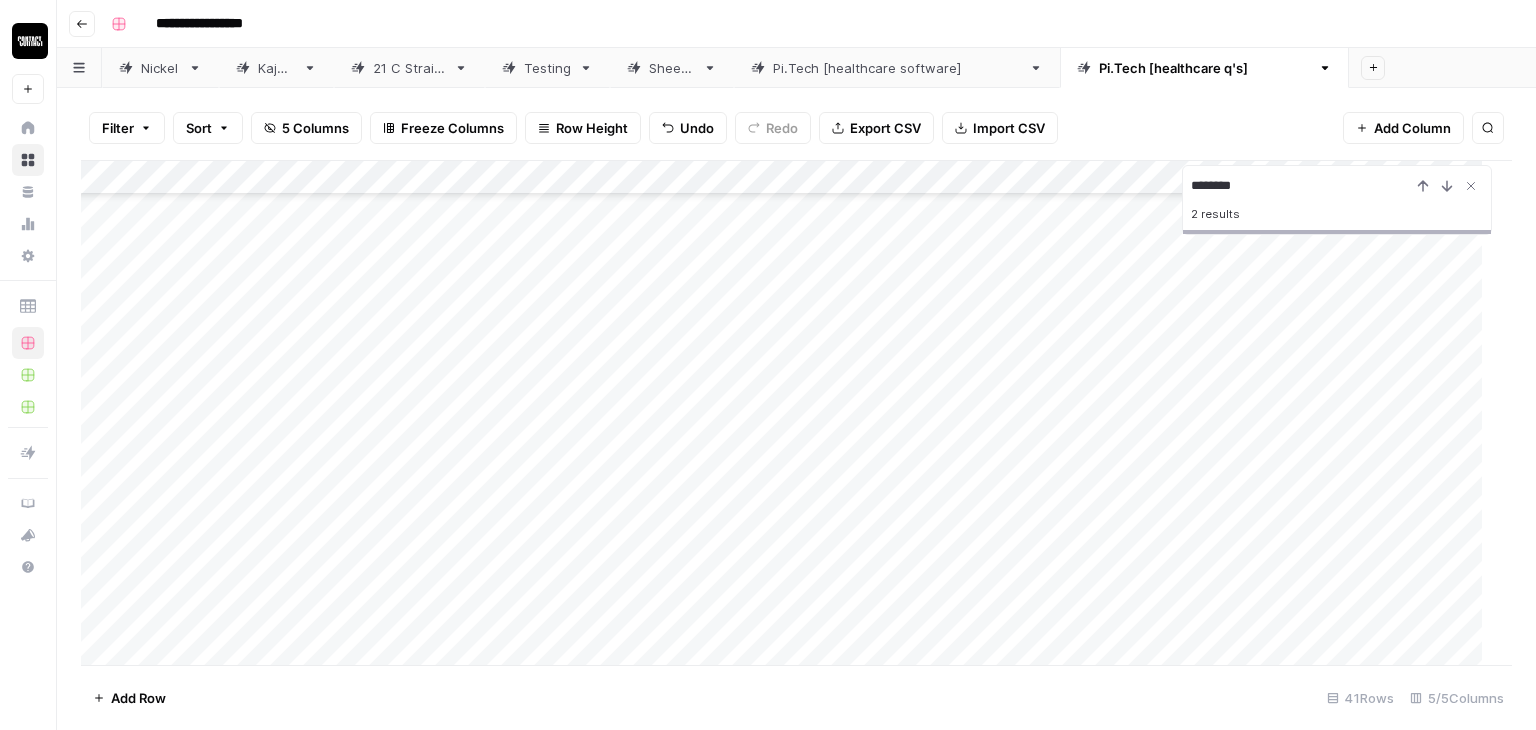 scroll, scrollTop: 483, scrollLeft: 0, axis: vertical 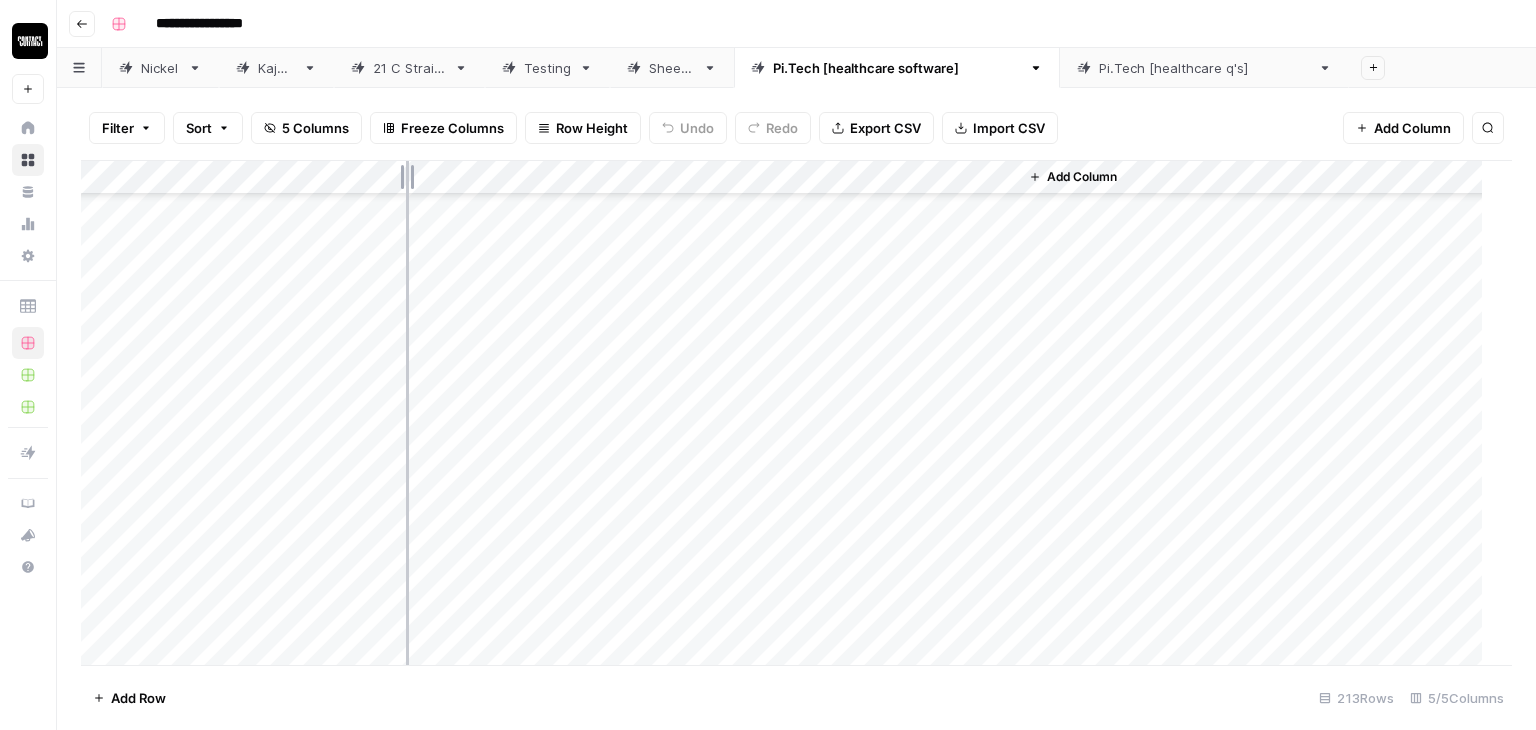 drag, startPoint x: 296, startPoint y: 179, endPoint x: 419, endPoint y: 185, distance: 123.146255 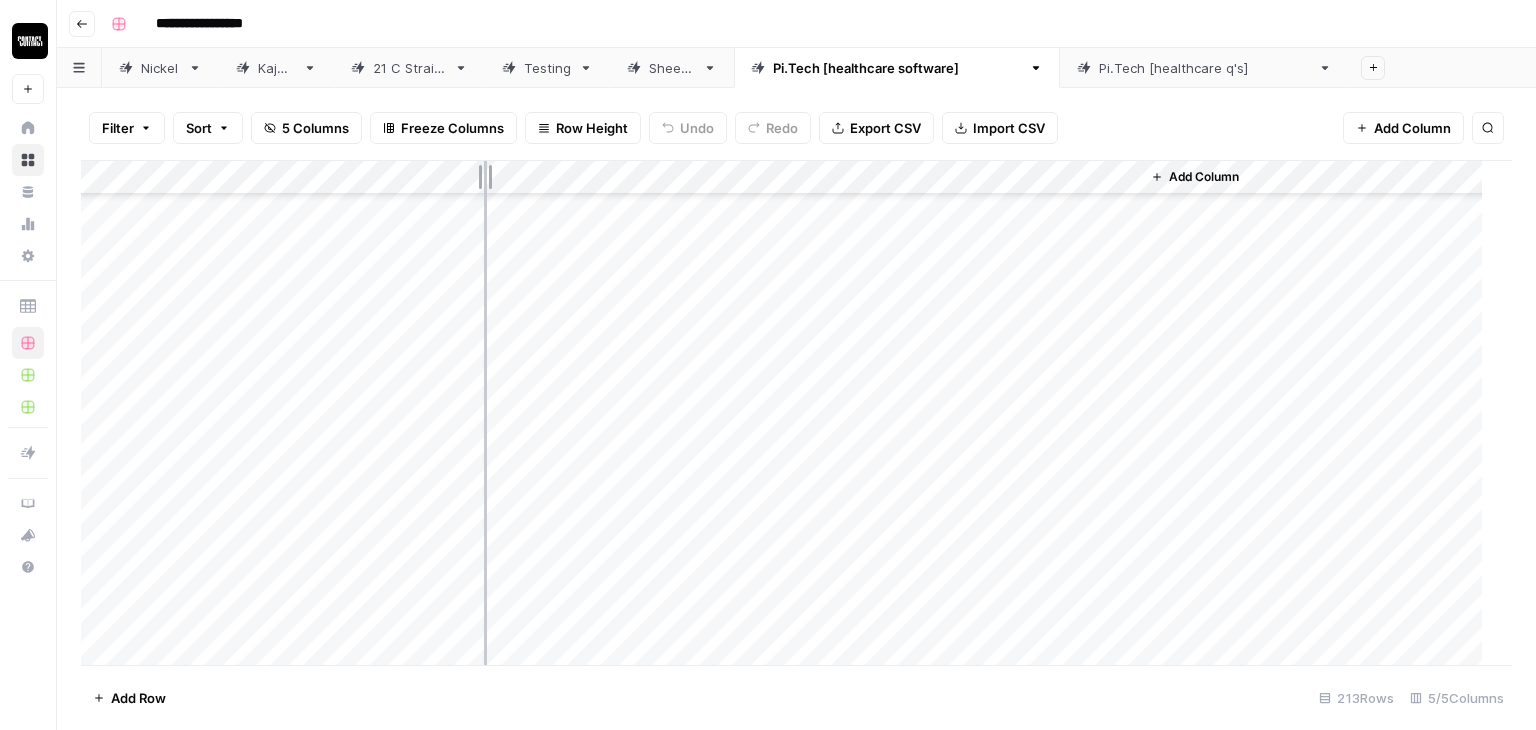 drag, startPoint x: 419, startPoint y: 185, endPoint x: 490, endPoint y: 190, distance: 71.17584 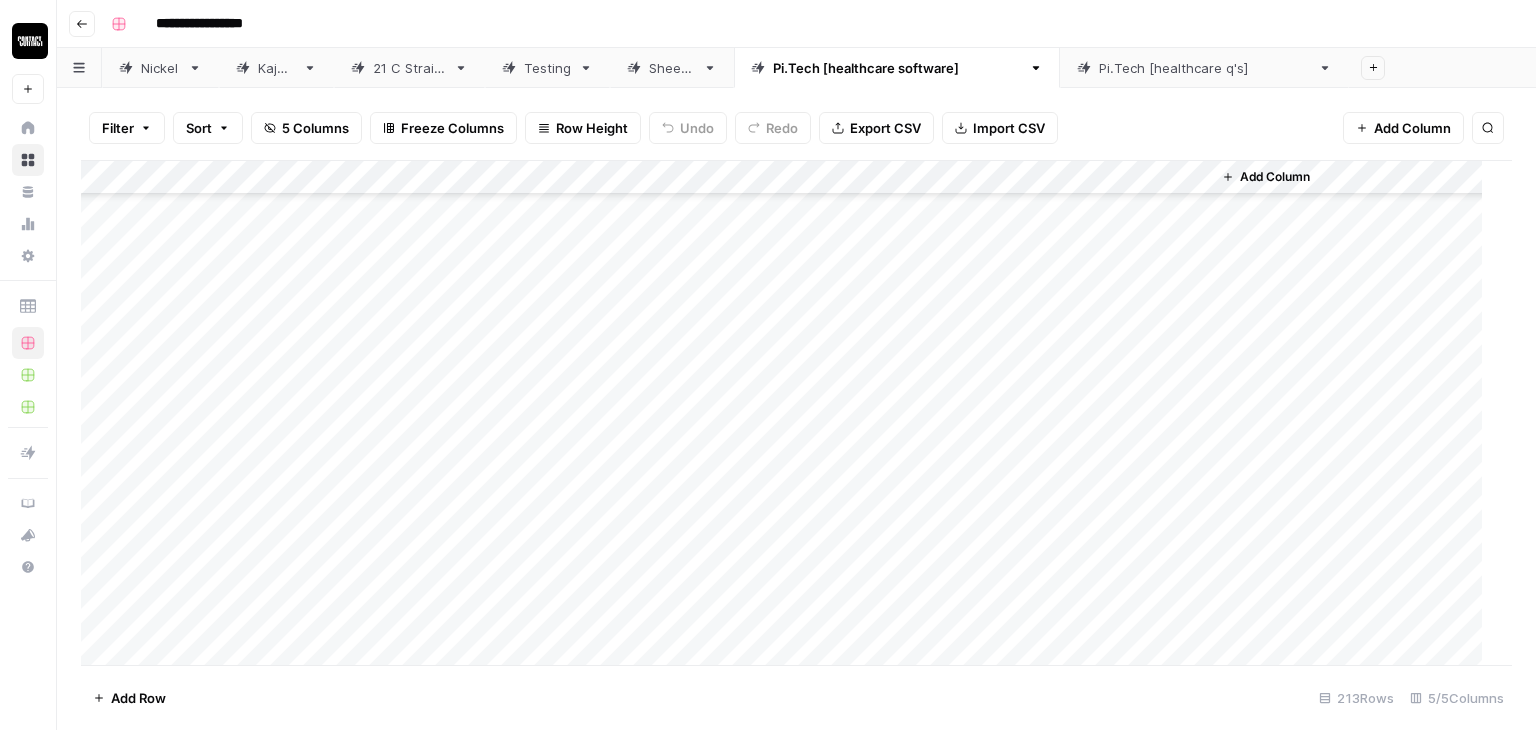 scroll, scrollTop: 927, scrollLeft: 0, axis: vertical 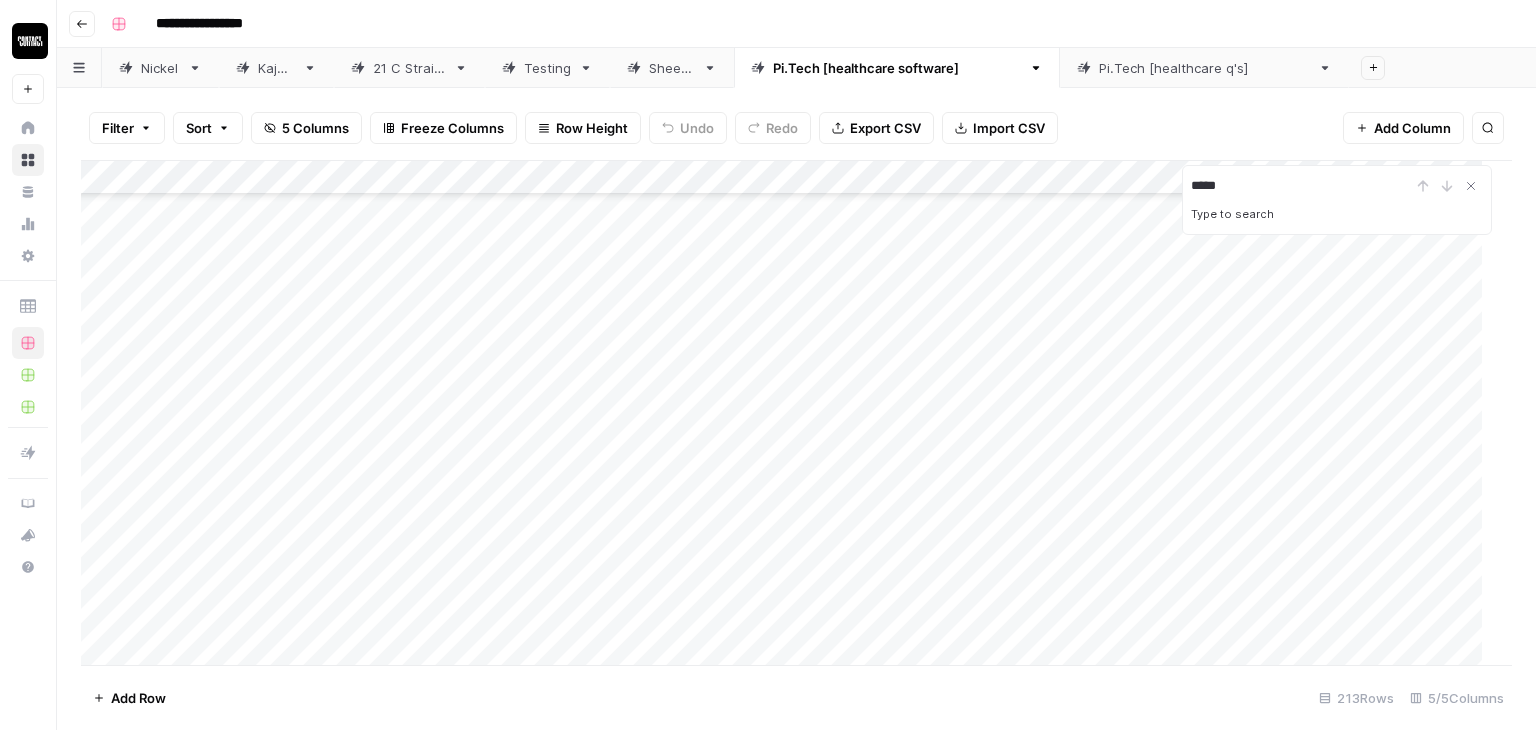 click on "*****" at bounding box center (1337, 186) 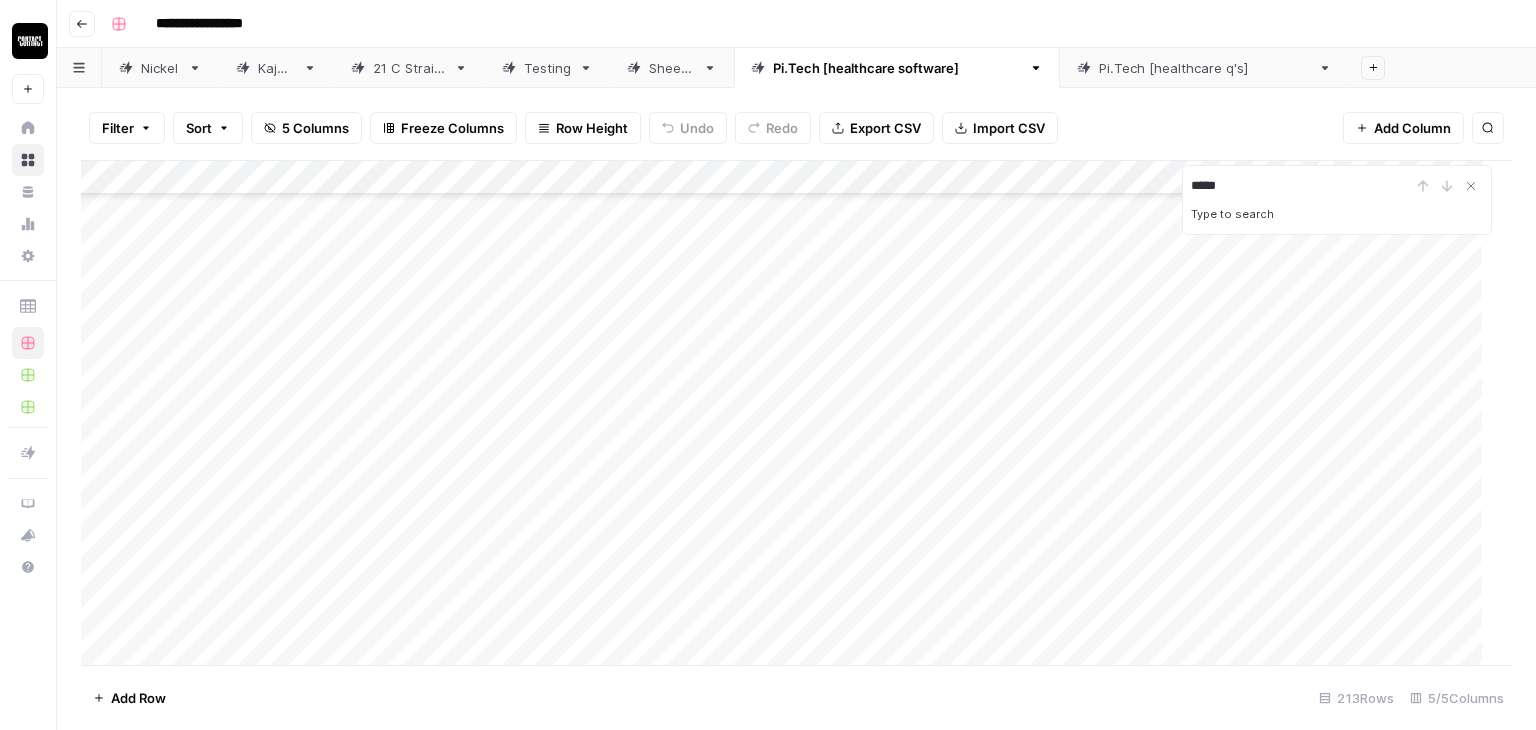 click on "*****" at bounding box center [1301, 186] 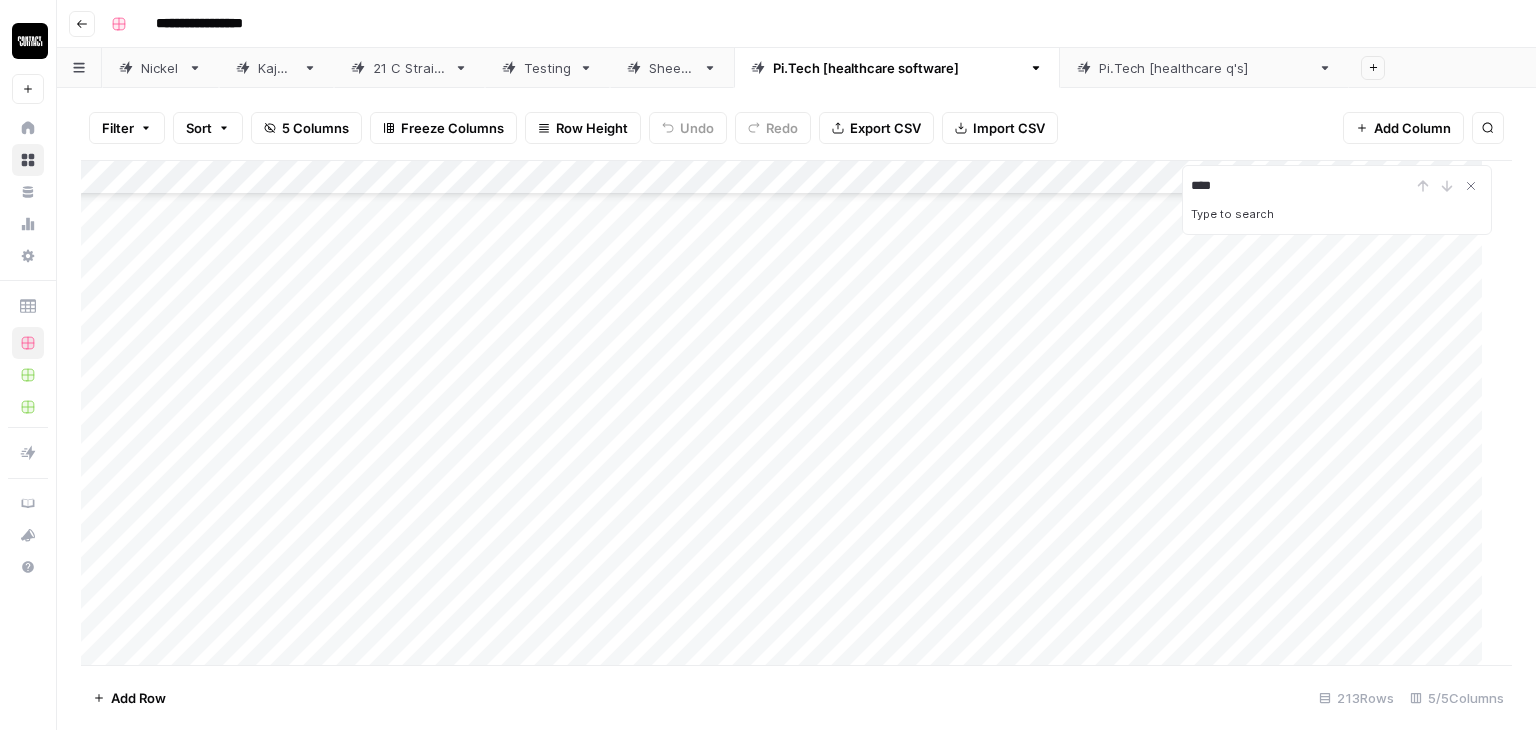 click on "Add Column" at bounding box center [789, 413] 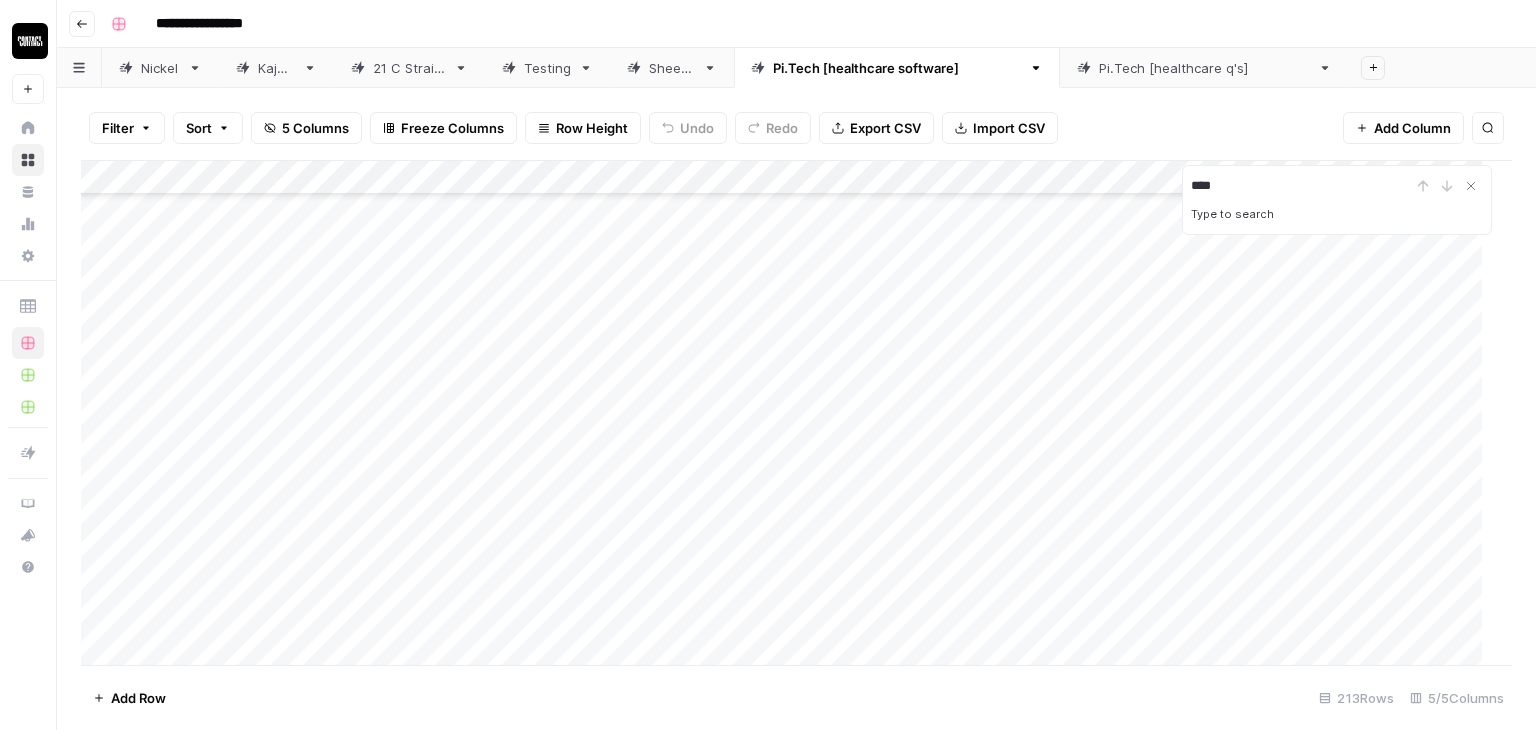 click on "****" at bounding box center [1301, 186] 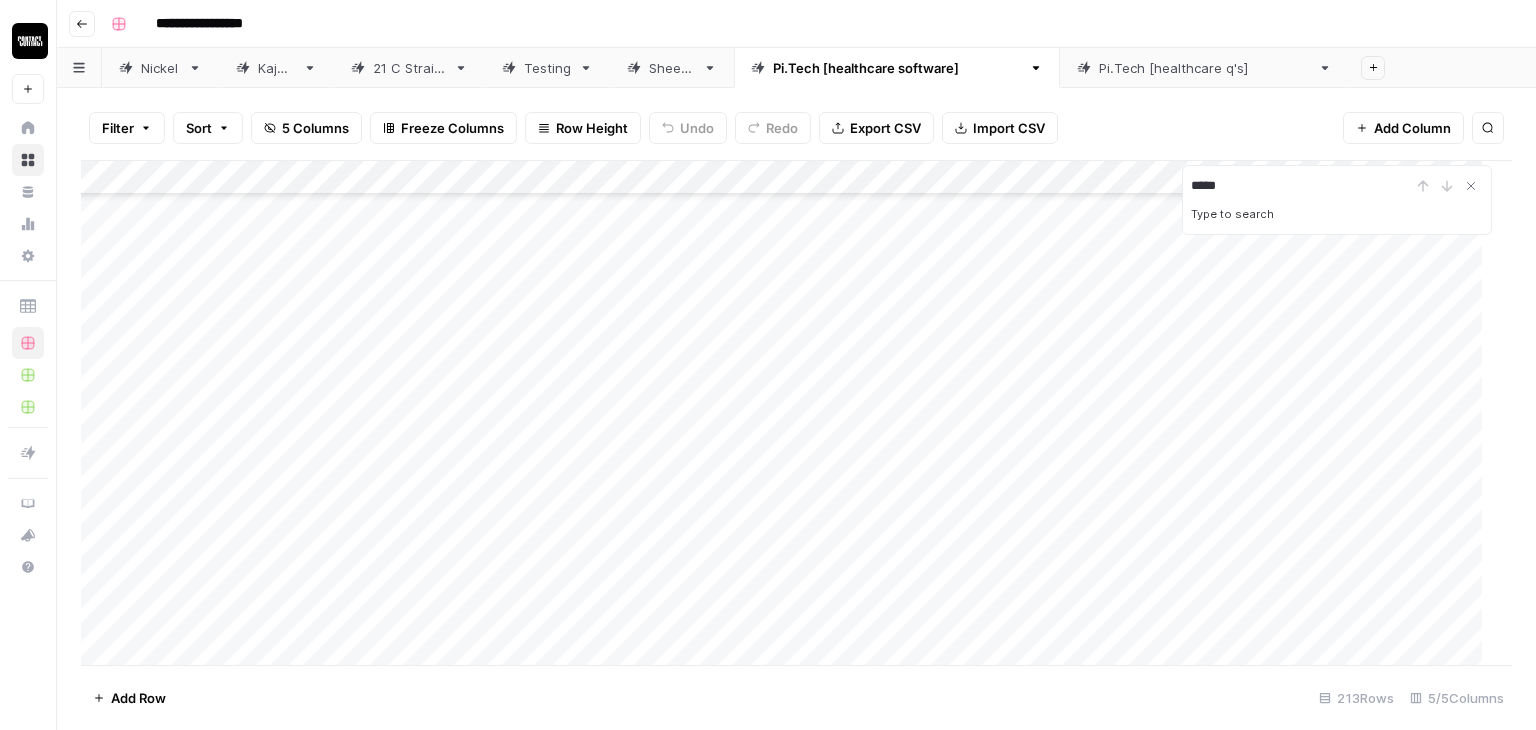type on "*****" 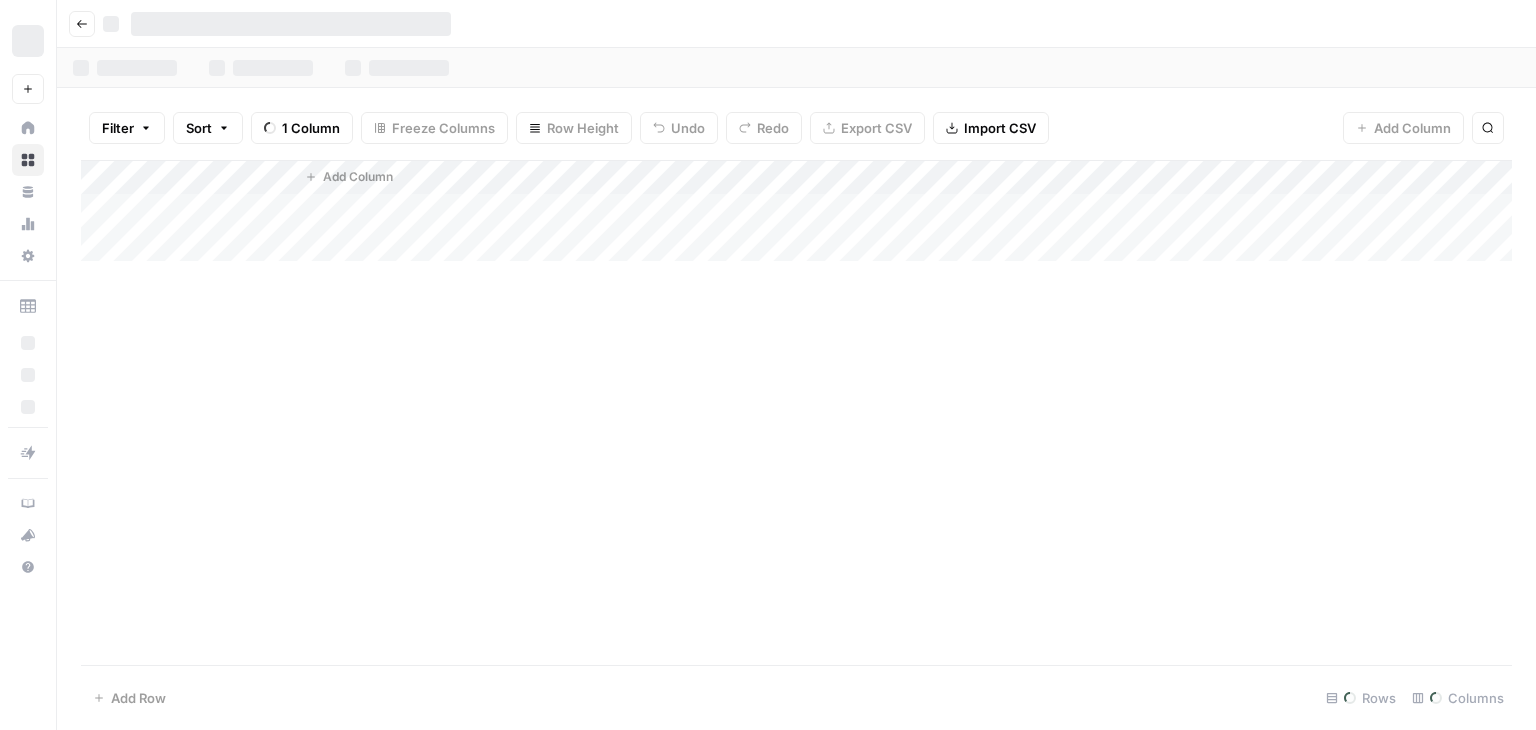 scroll, scrollTop: 0, scrollLeft: 0, axis: both 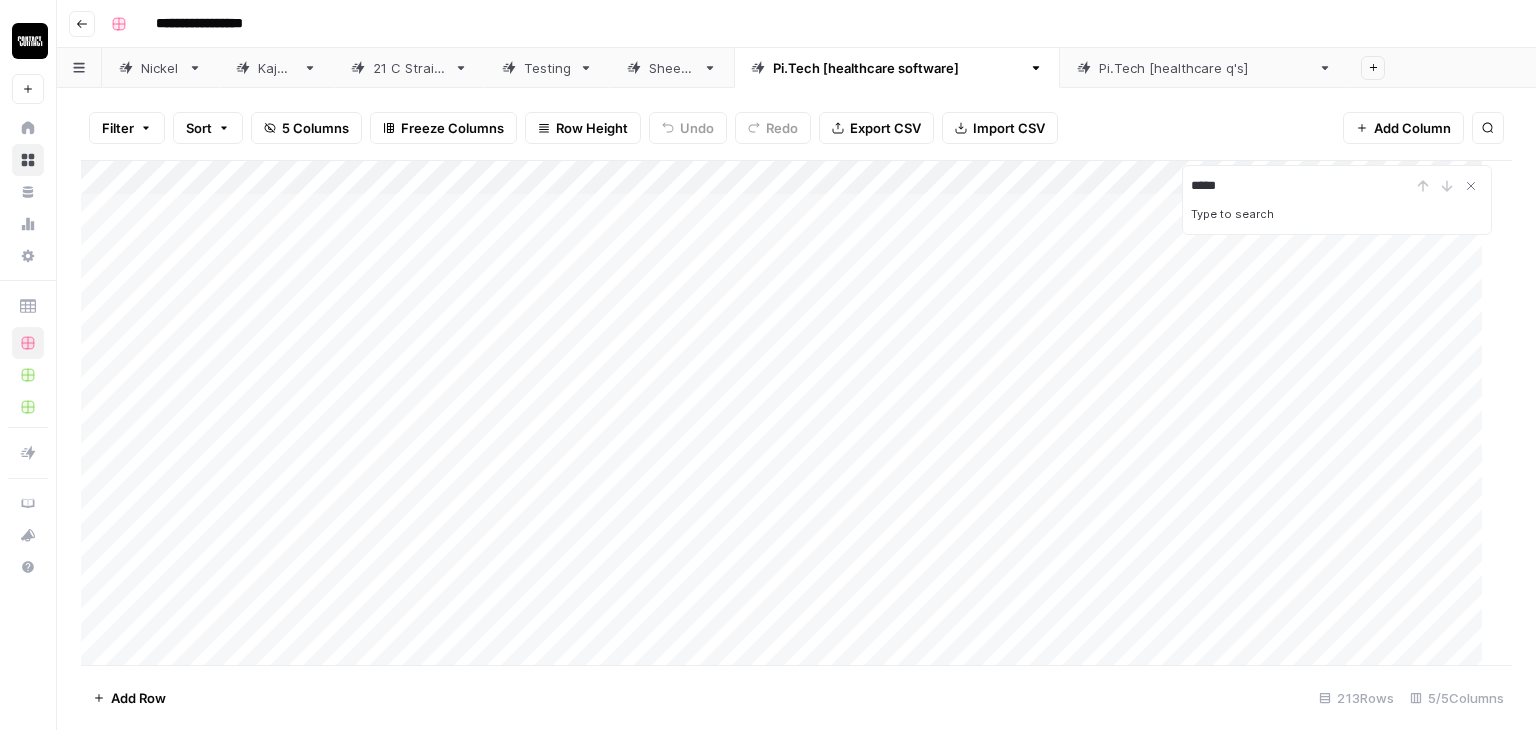 type on "*****" 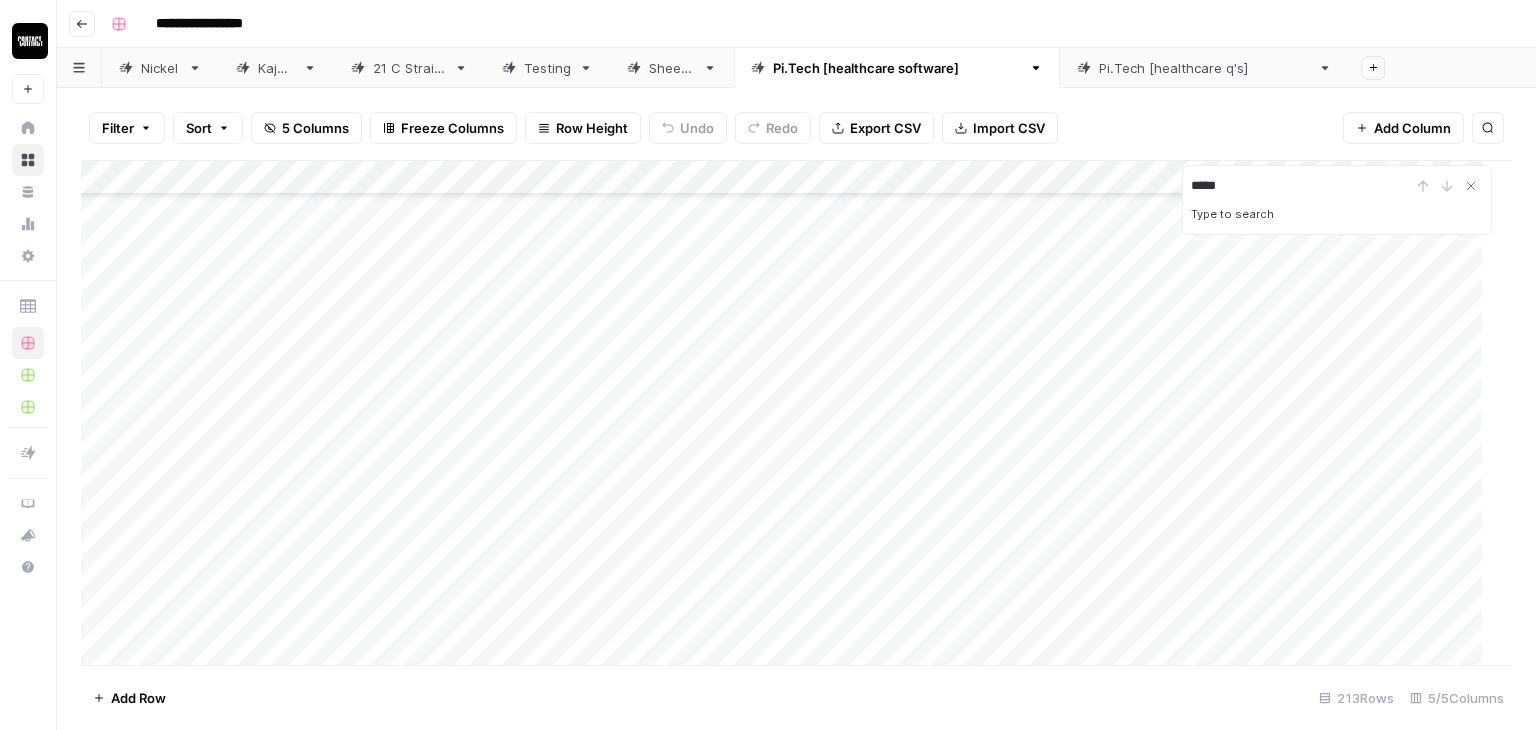 scroll, scrollTop: 1000, scrollLeft: 0, axis: vertical 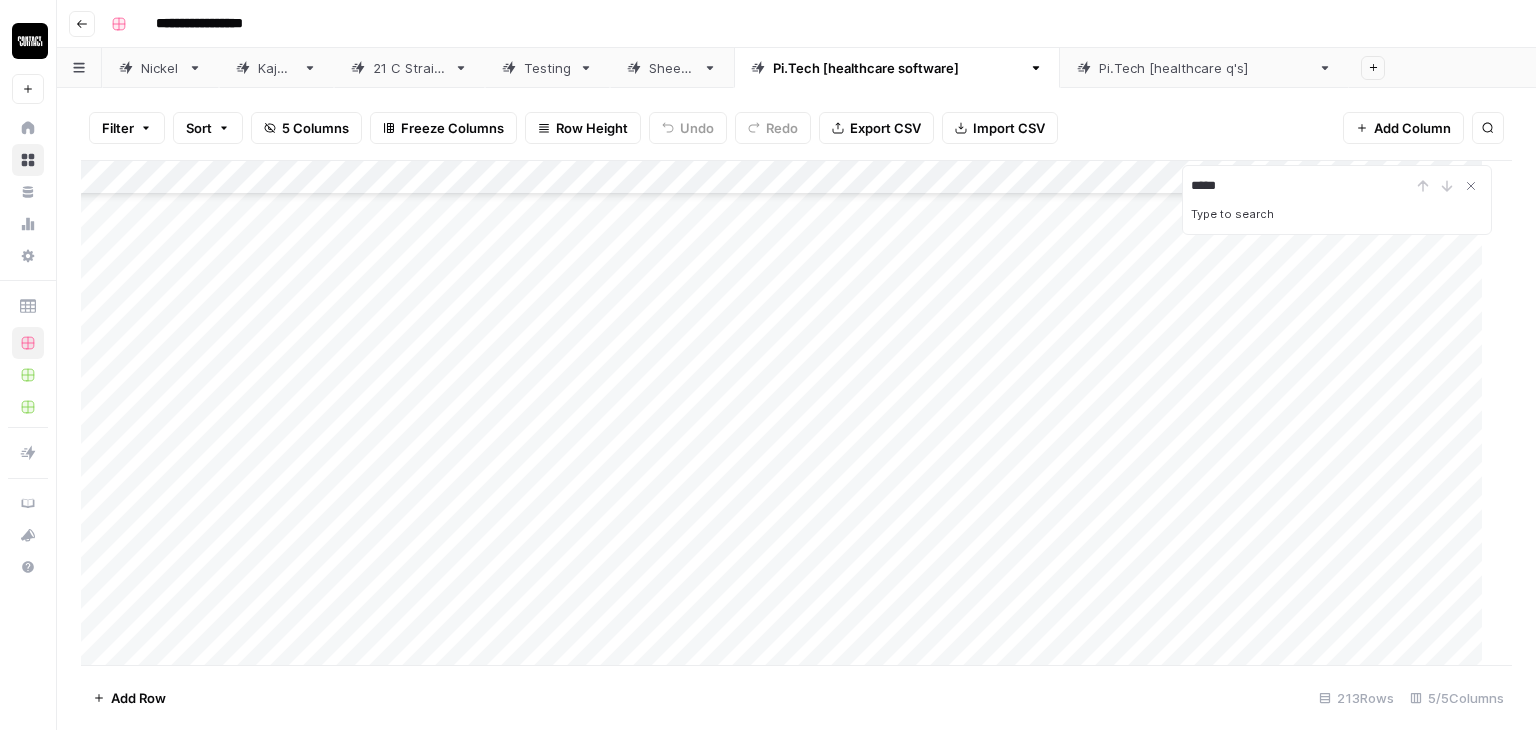 type on "*****" 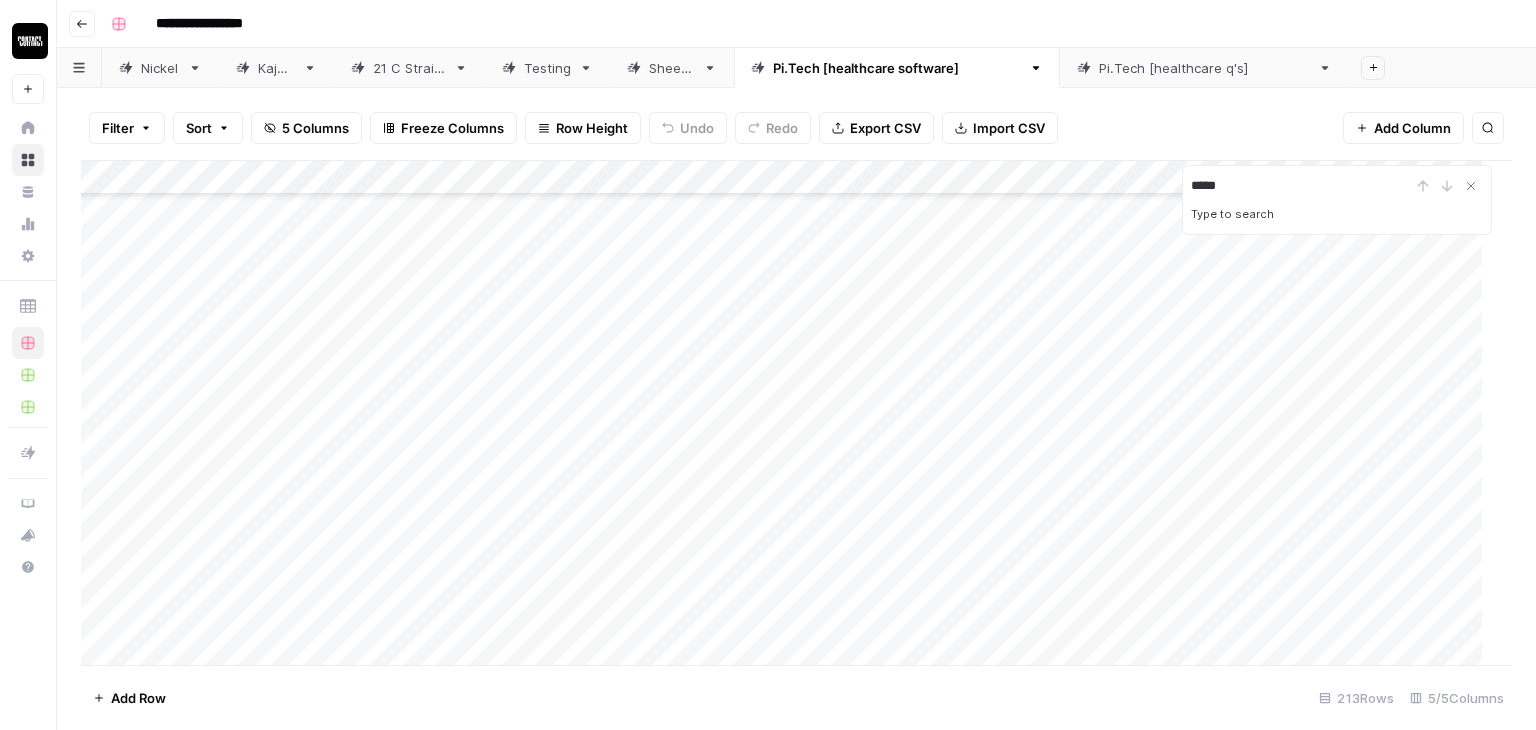 click on "***** Type to search" at bounding box center [1337, 200] 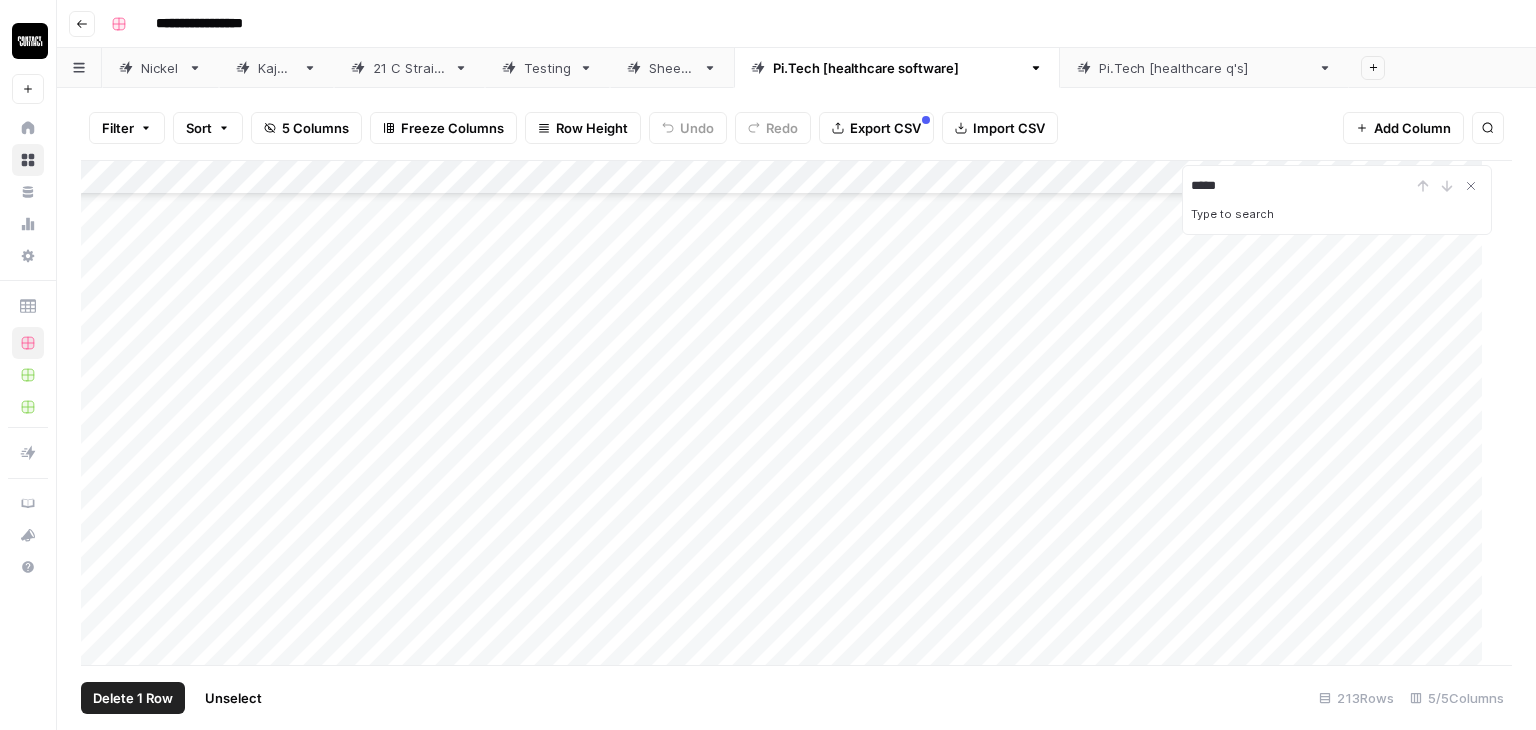 click on "Add Column" at bounding box center (789, 413) 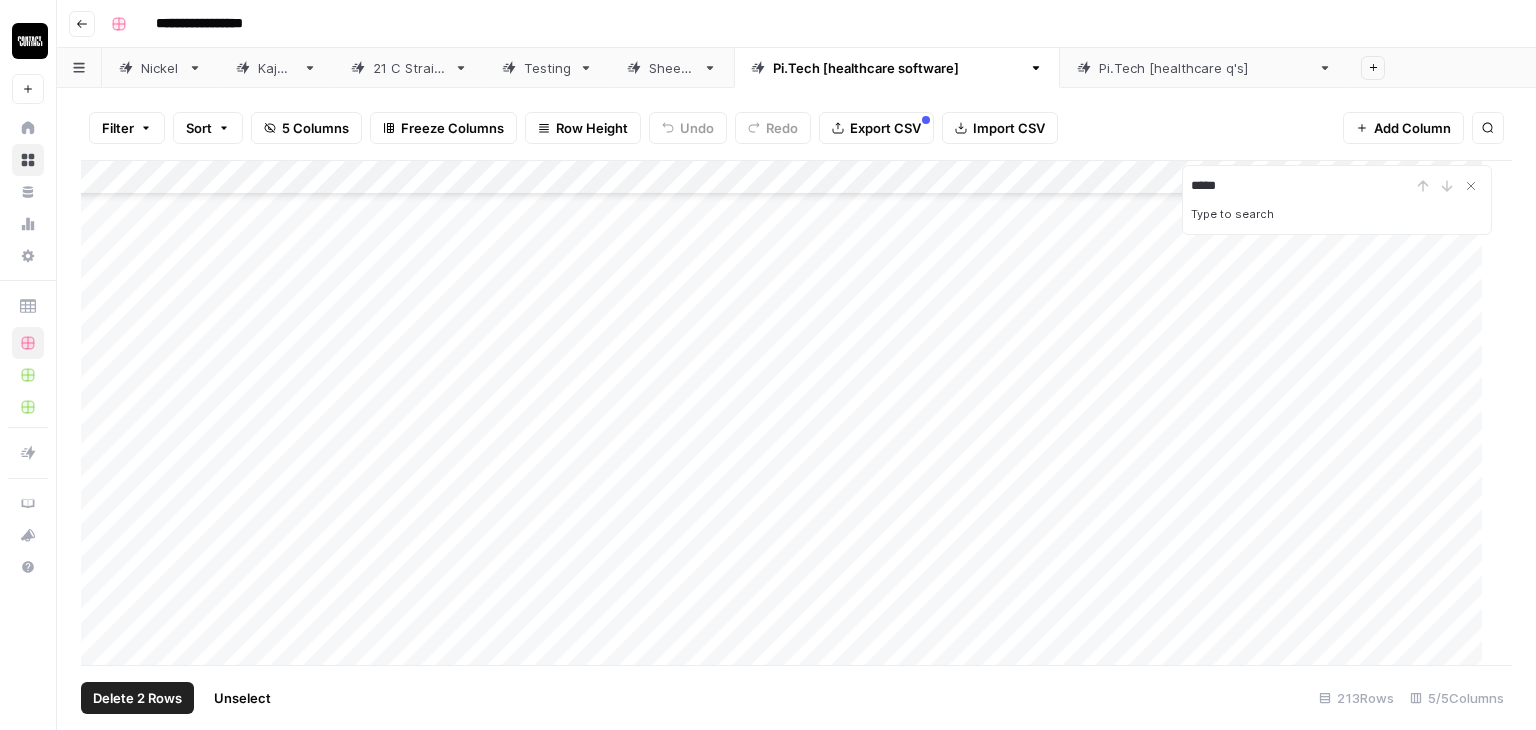click on "Add Column" at bounding box center (789, 413) 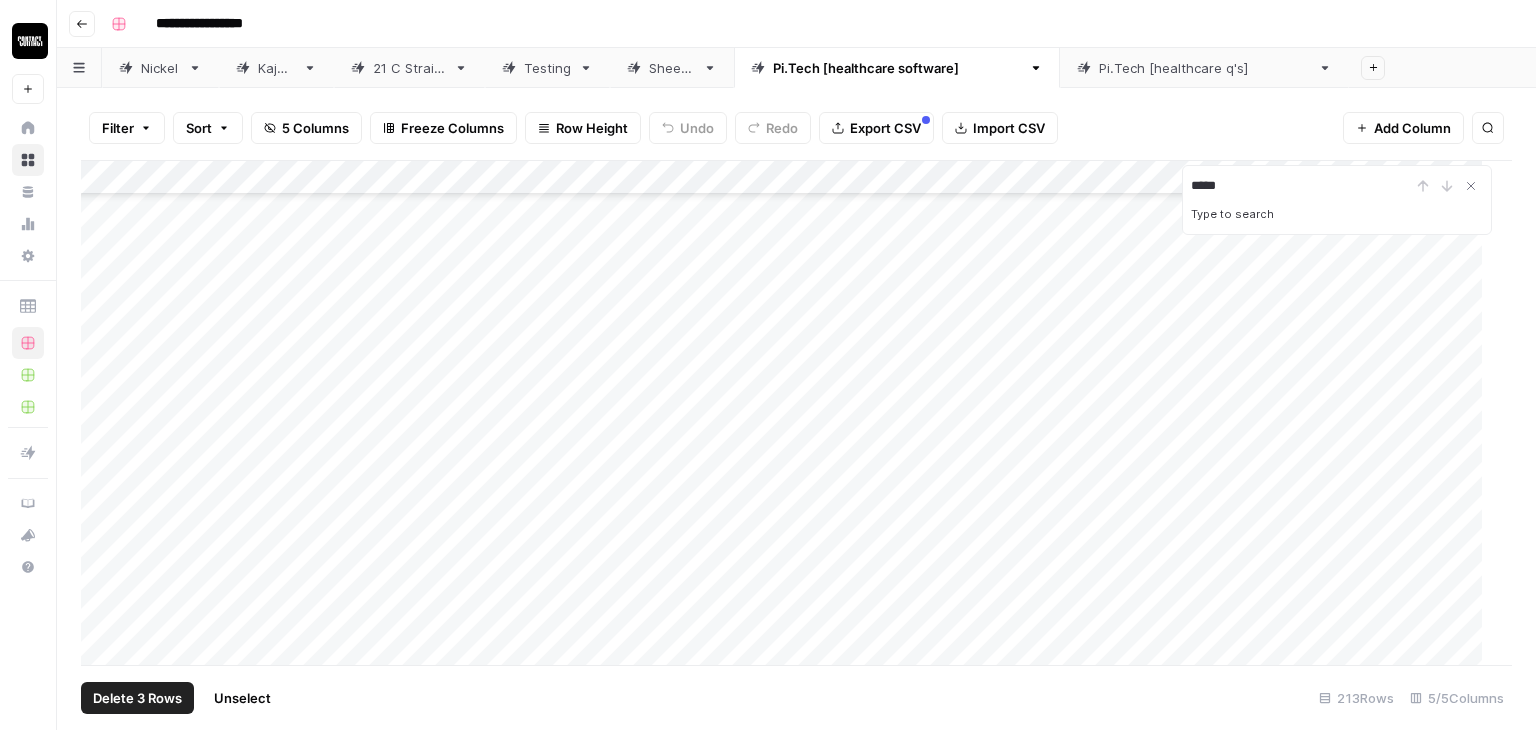 click on "Add Column" at bounding box center [789, 413] 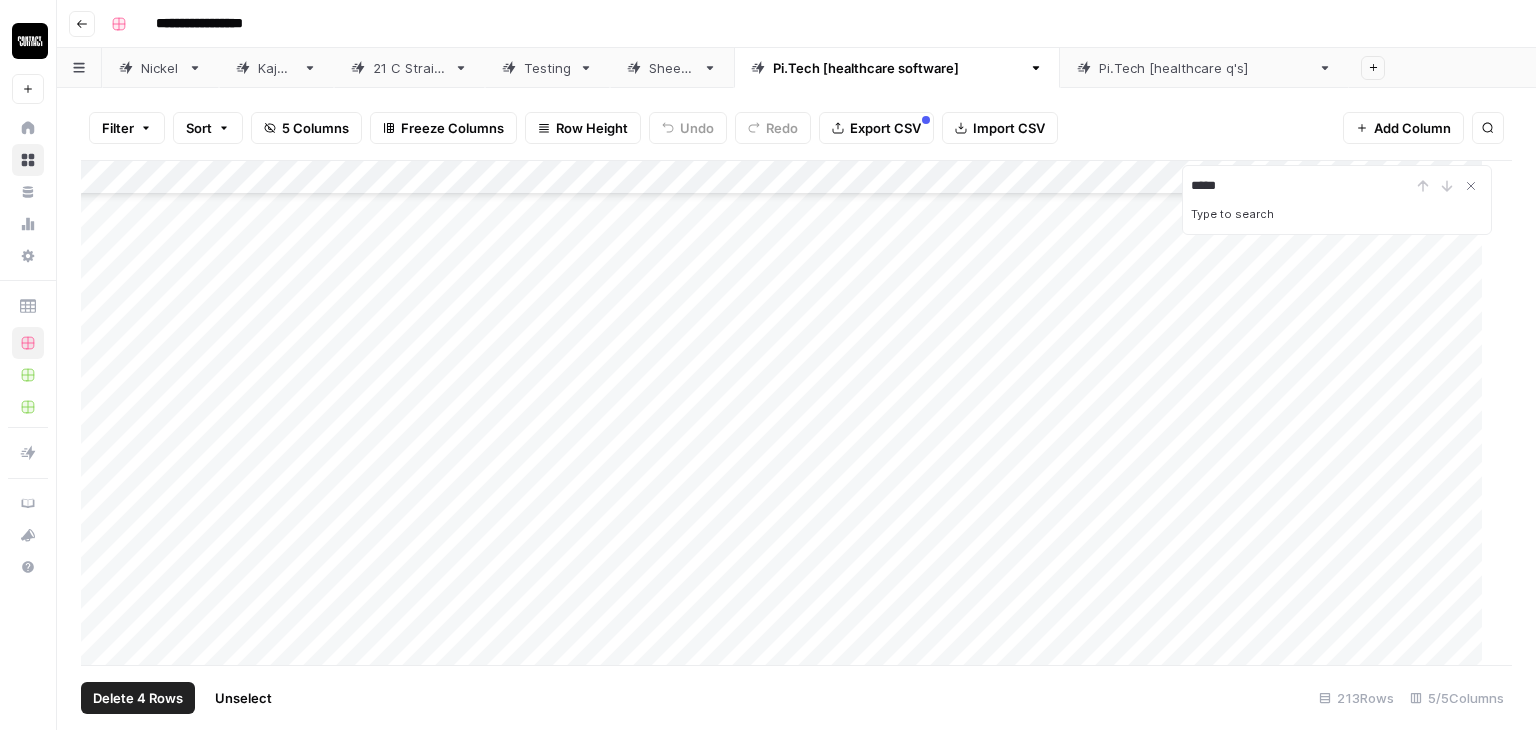 click on "Add Column" at bounding box center (789, 413) 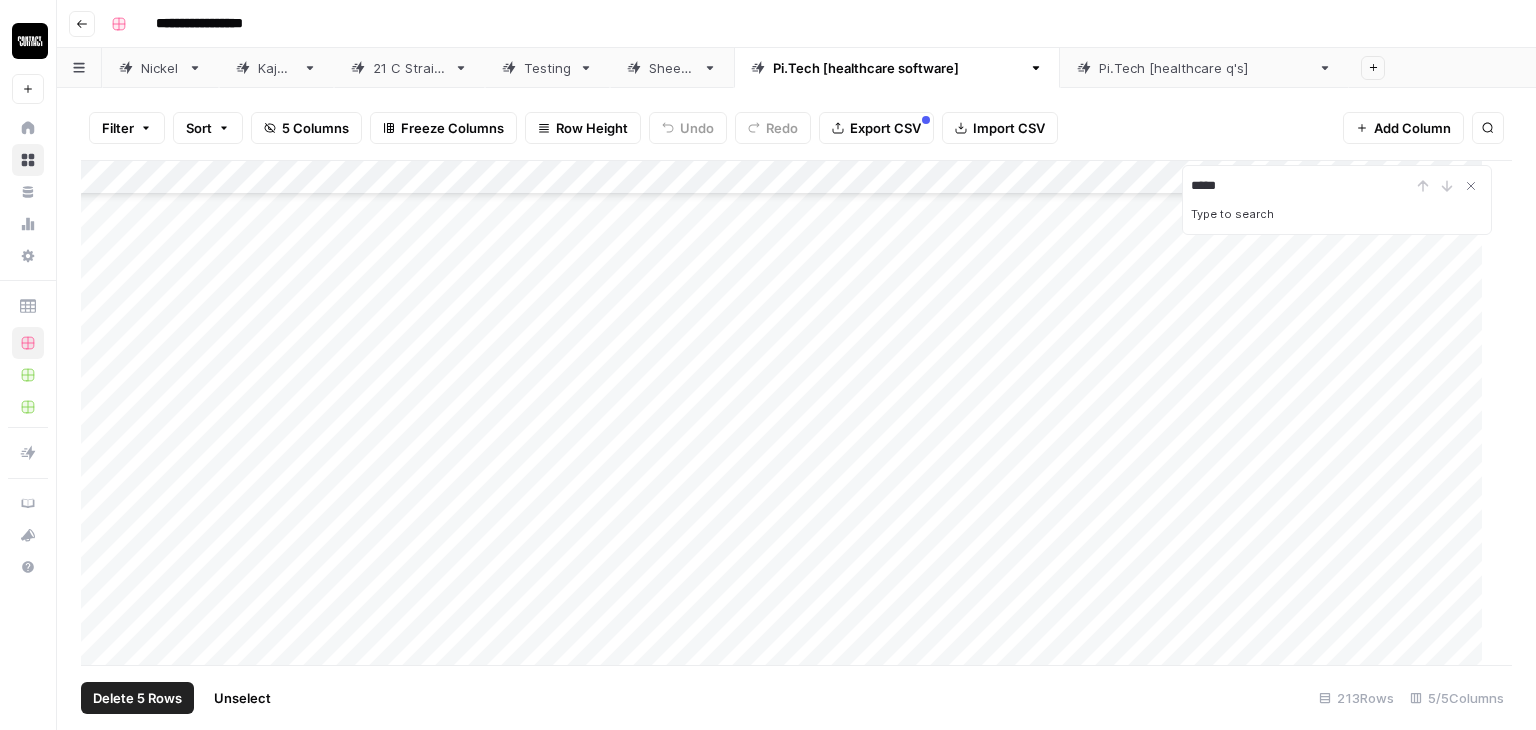 click on "Add Column" at bounding box center [789, 413] 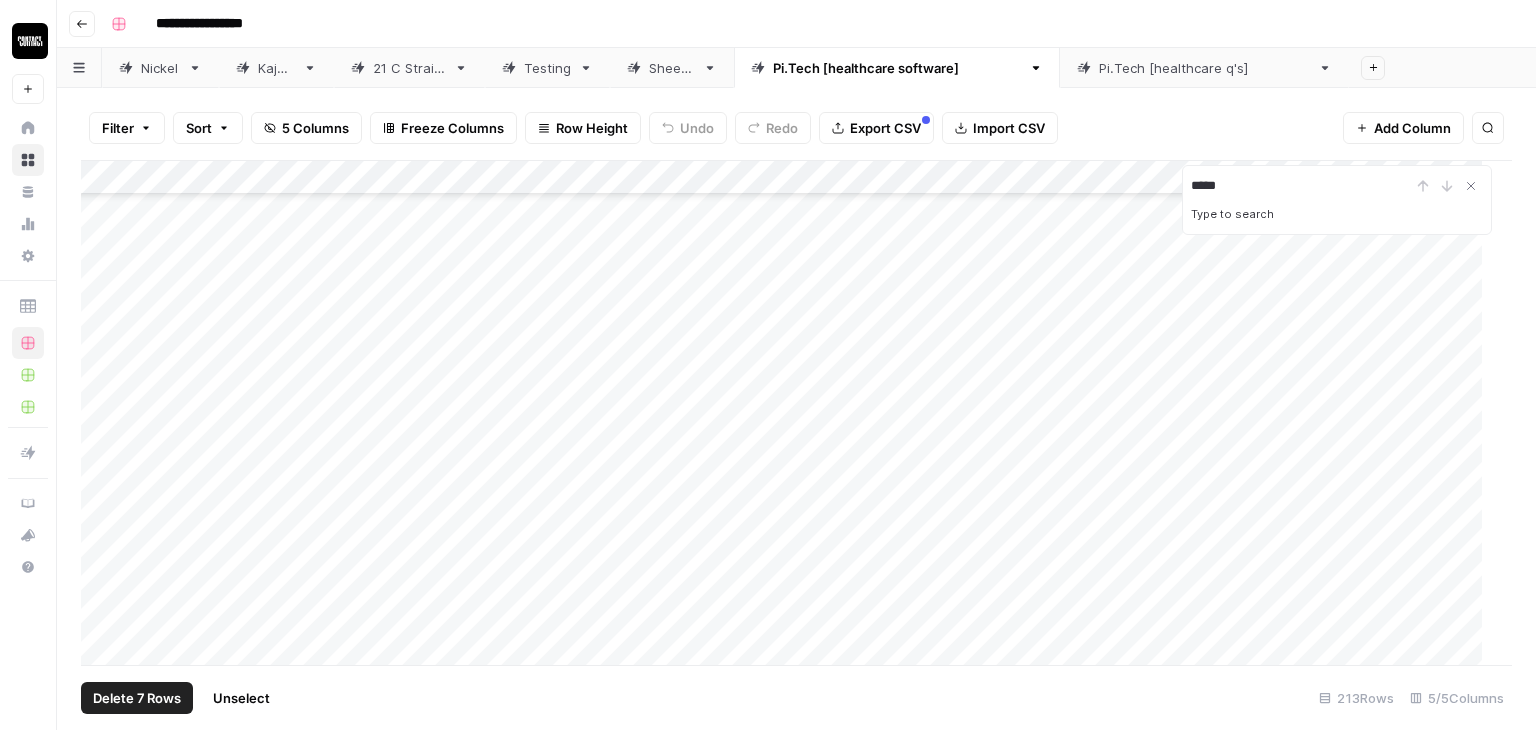 click on "Add Column" at bounding box center [789, 413] 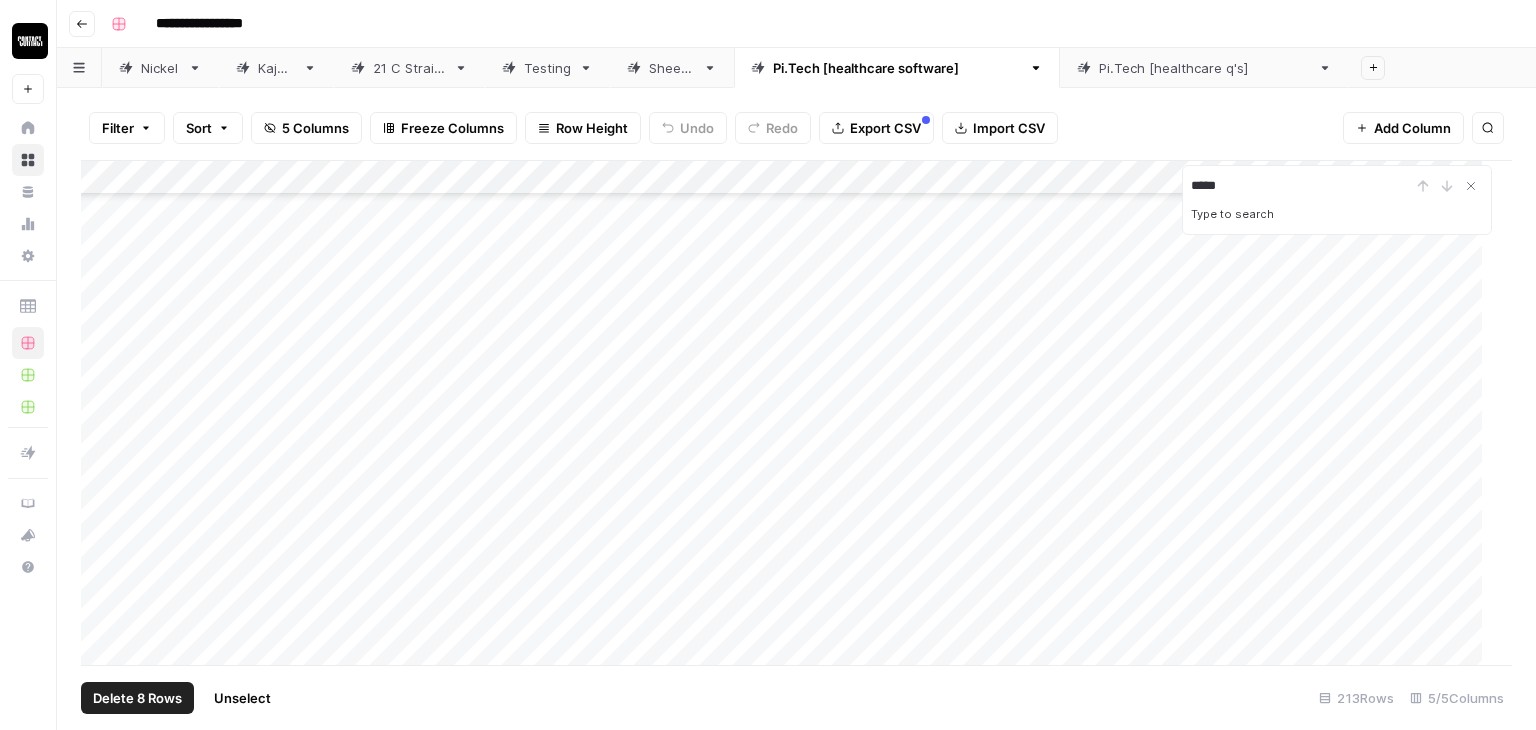 click on "Add Column" at bounding box center (789, 413) 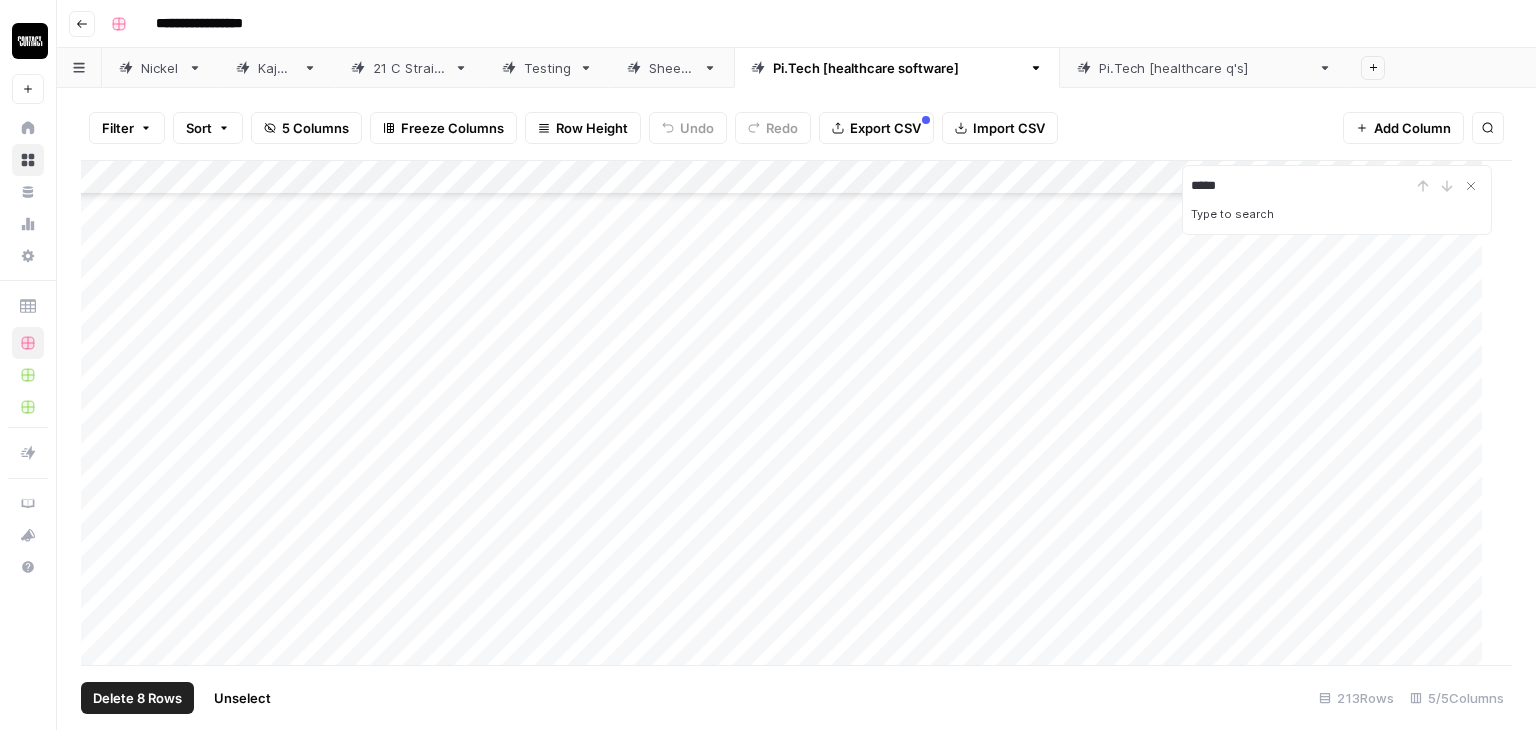 click on "Add Column" at bounding box center (789, 413) 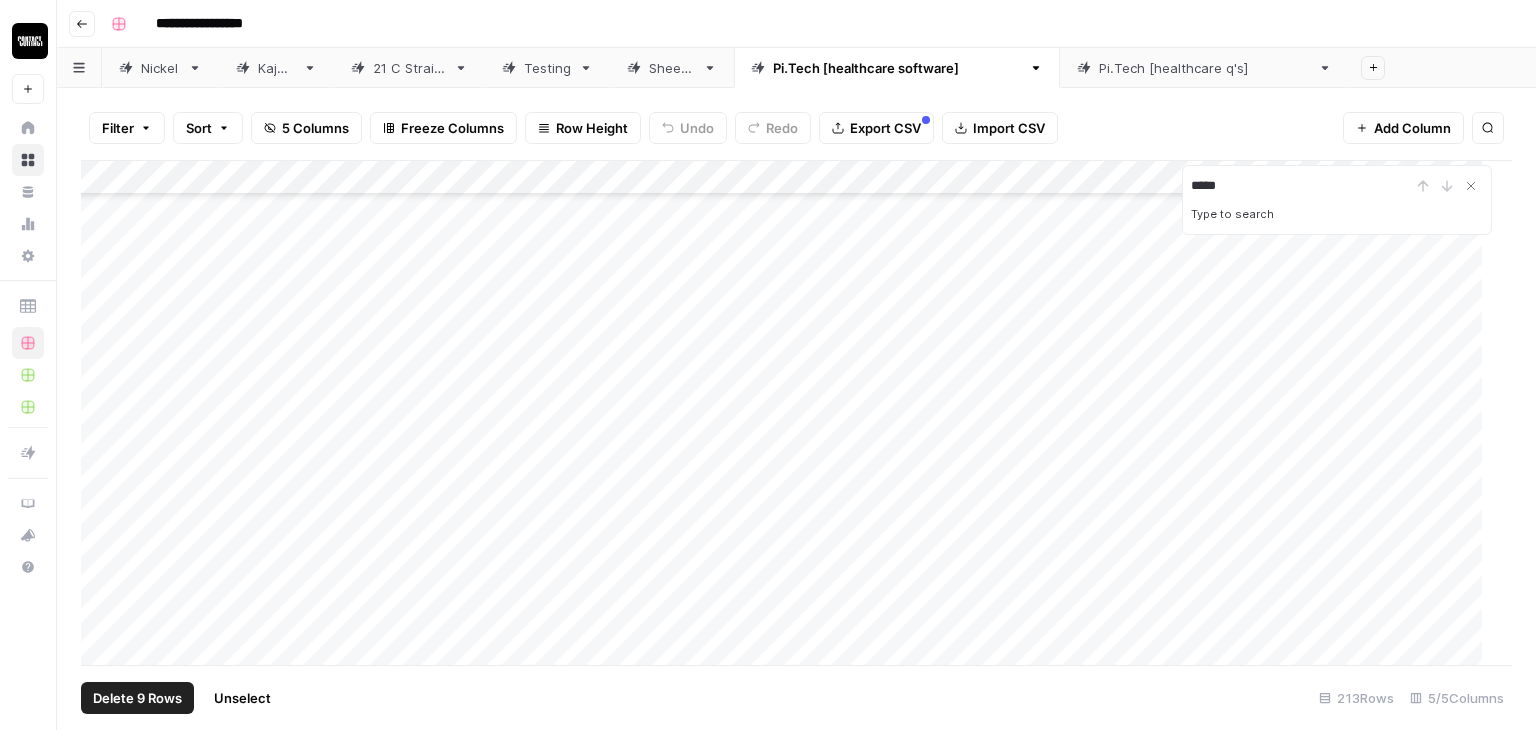 scroll, scrollTop: 3355, scrollLeft: 0, axis: vertical 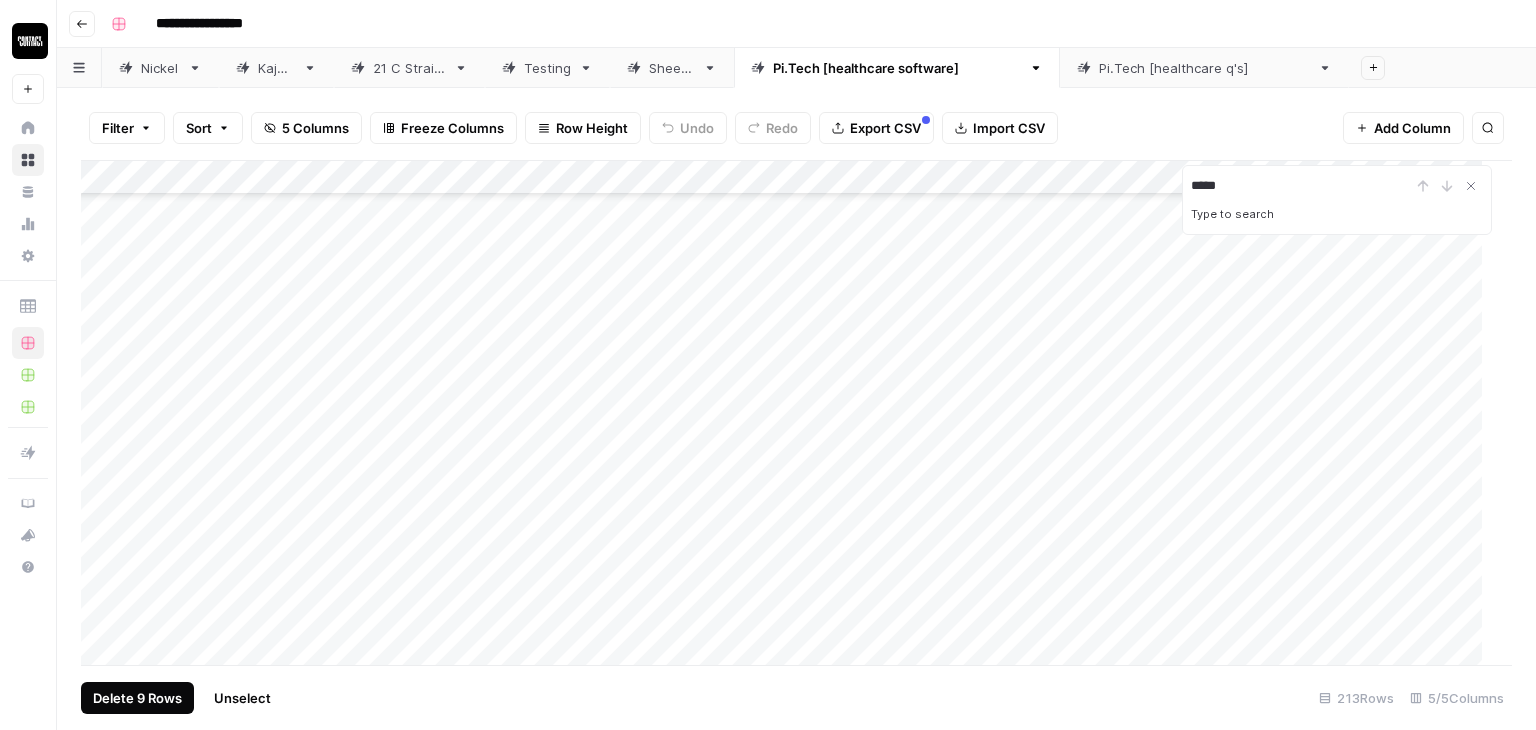 click on "Delete 9 Rows" at bounding box center (137, 698) 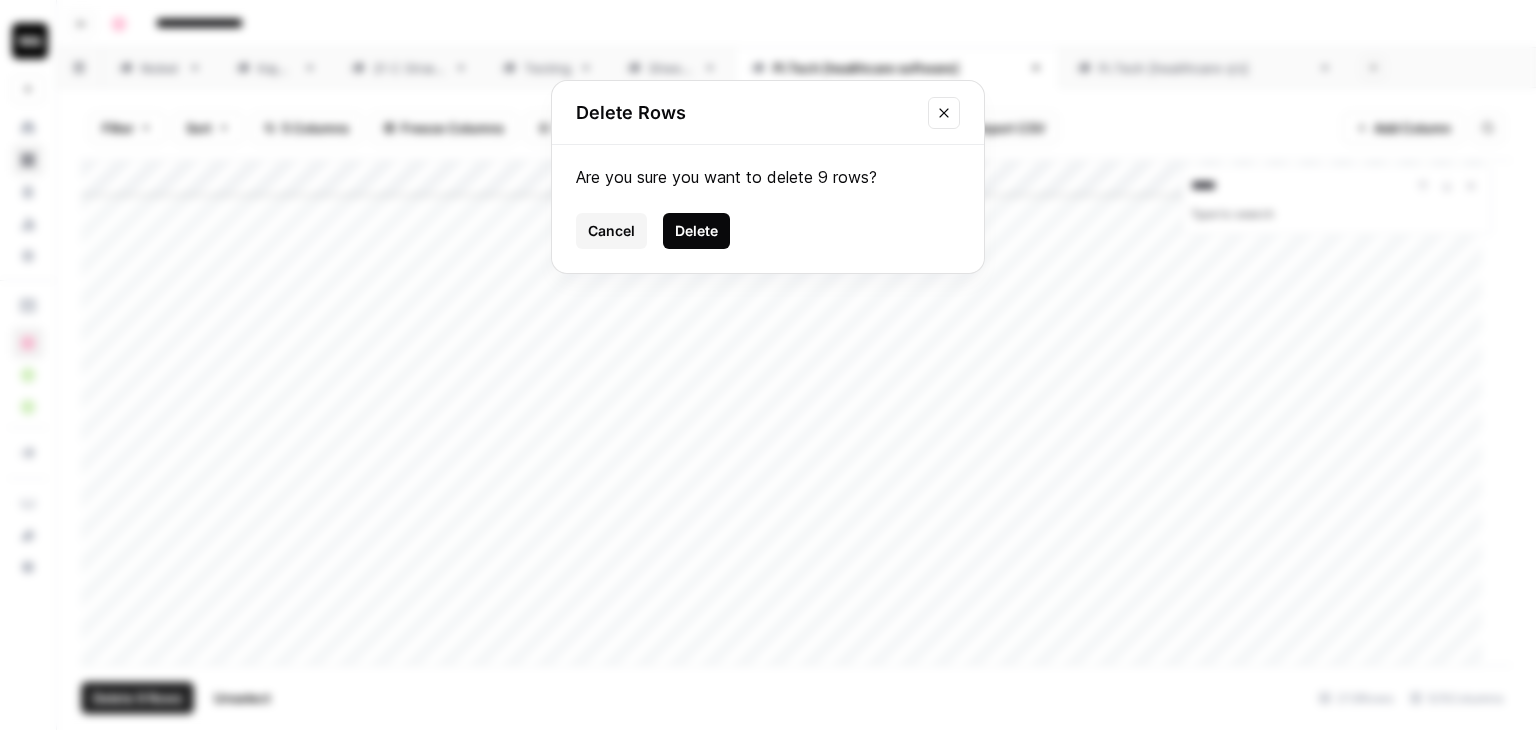 click on "Delete" at bounding box center [696, 231] 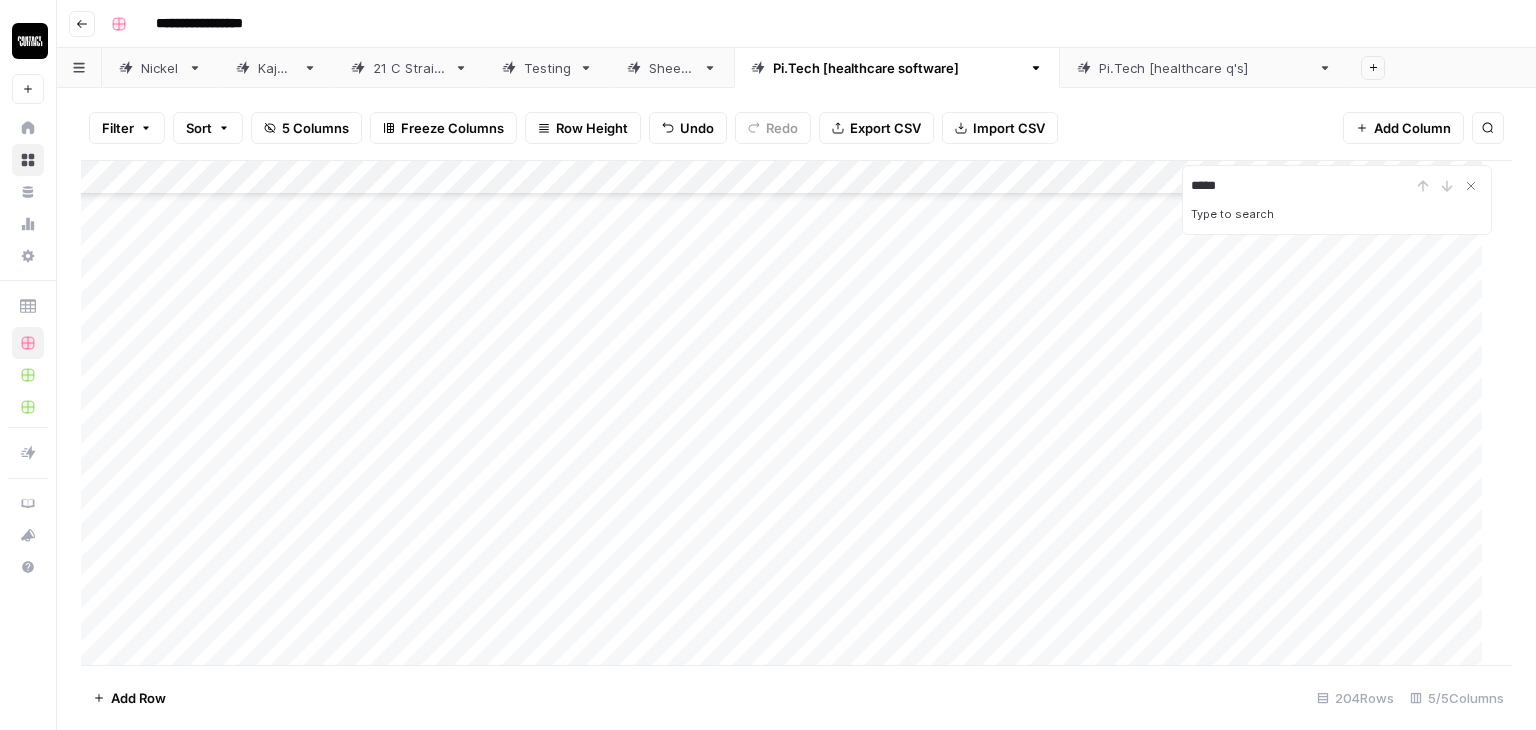 click on "*****" at bounding box center [1301, 186] 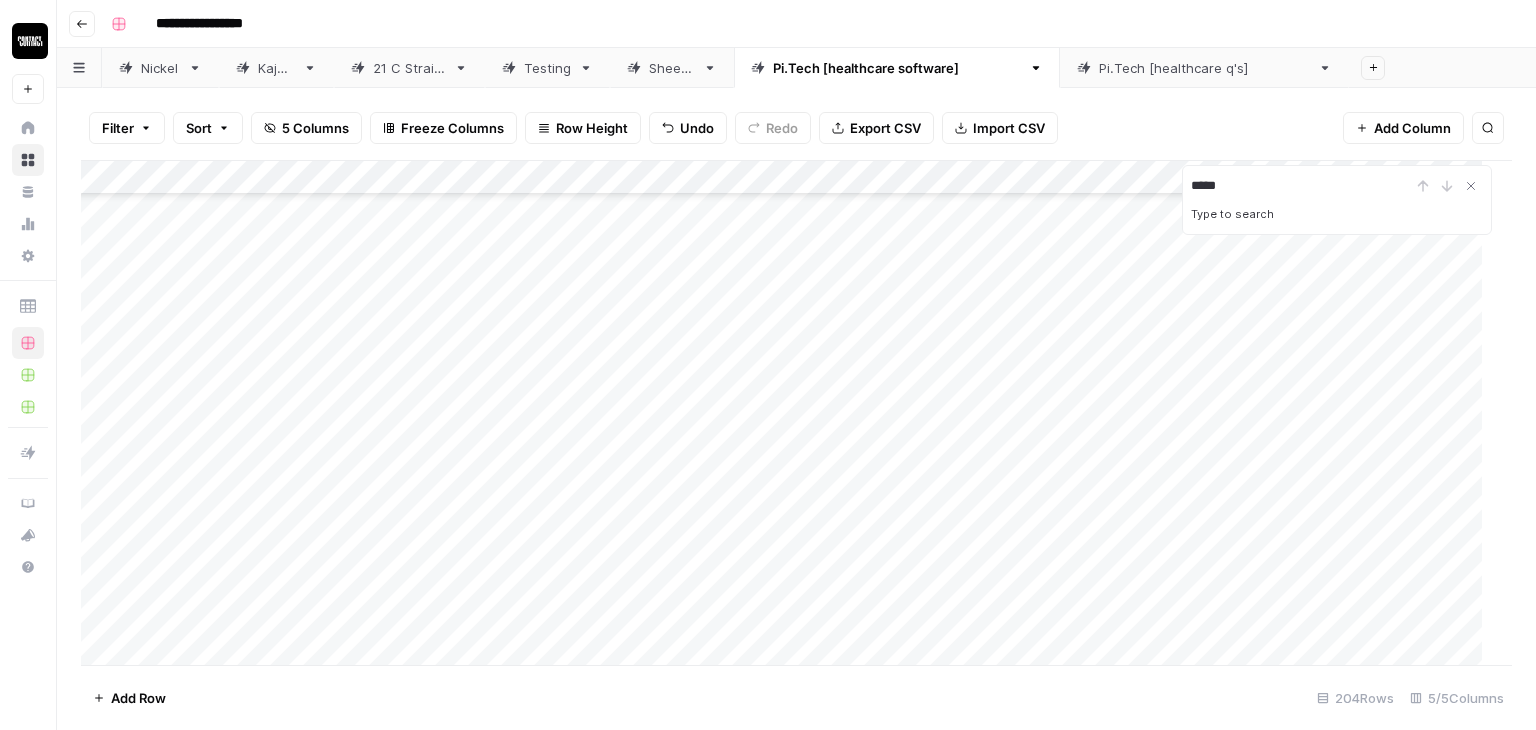 scroll, scrollTop: 3119, scrollLeft: 0, axis: vertical 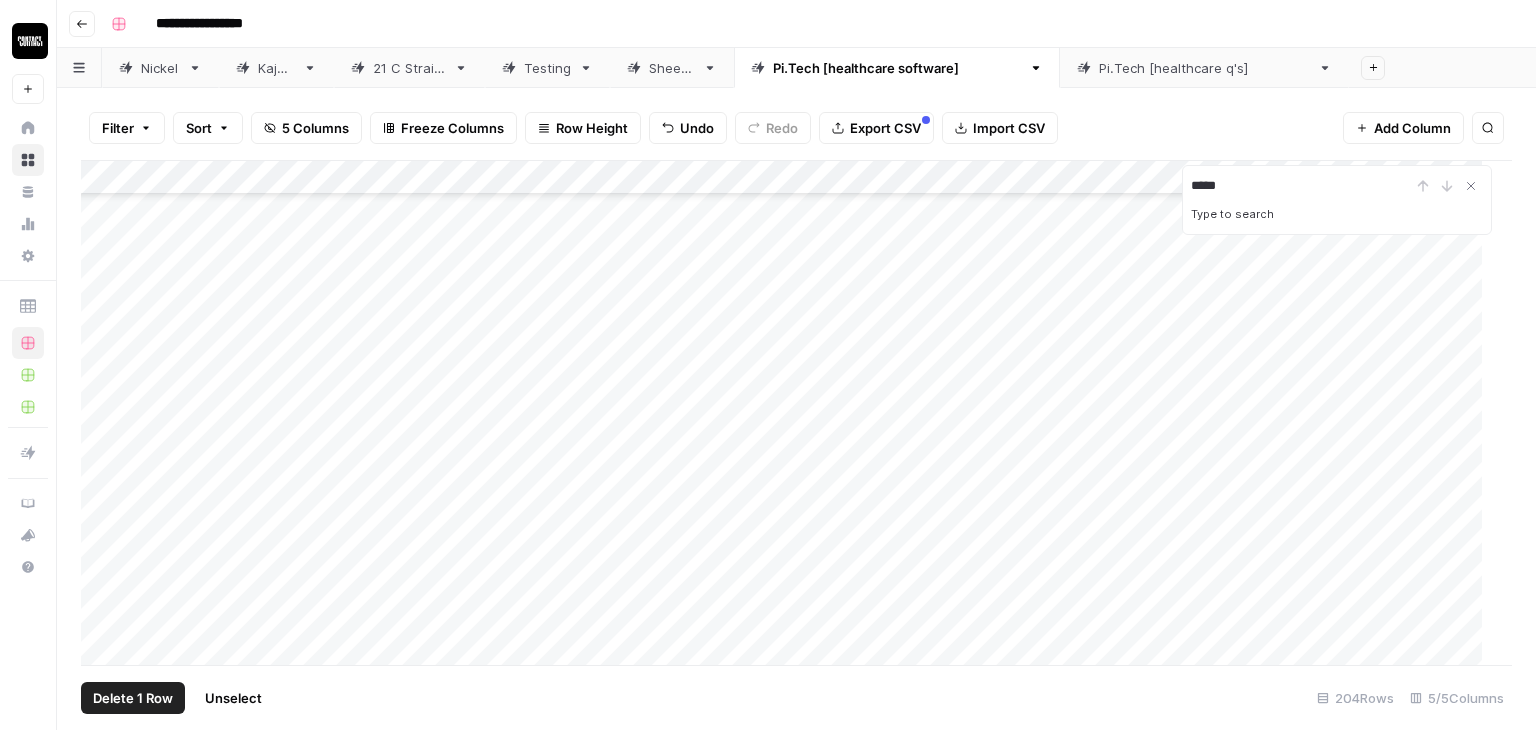 click on "Add Column" at bounding box center (789, 413) 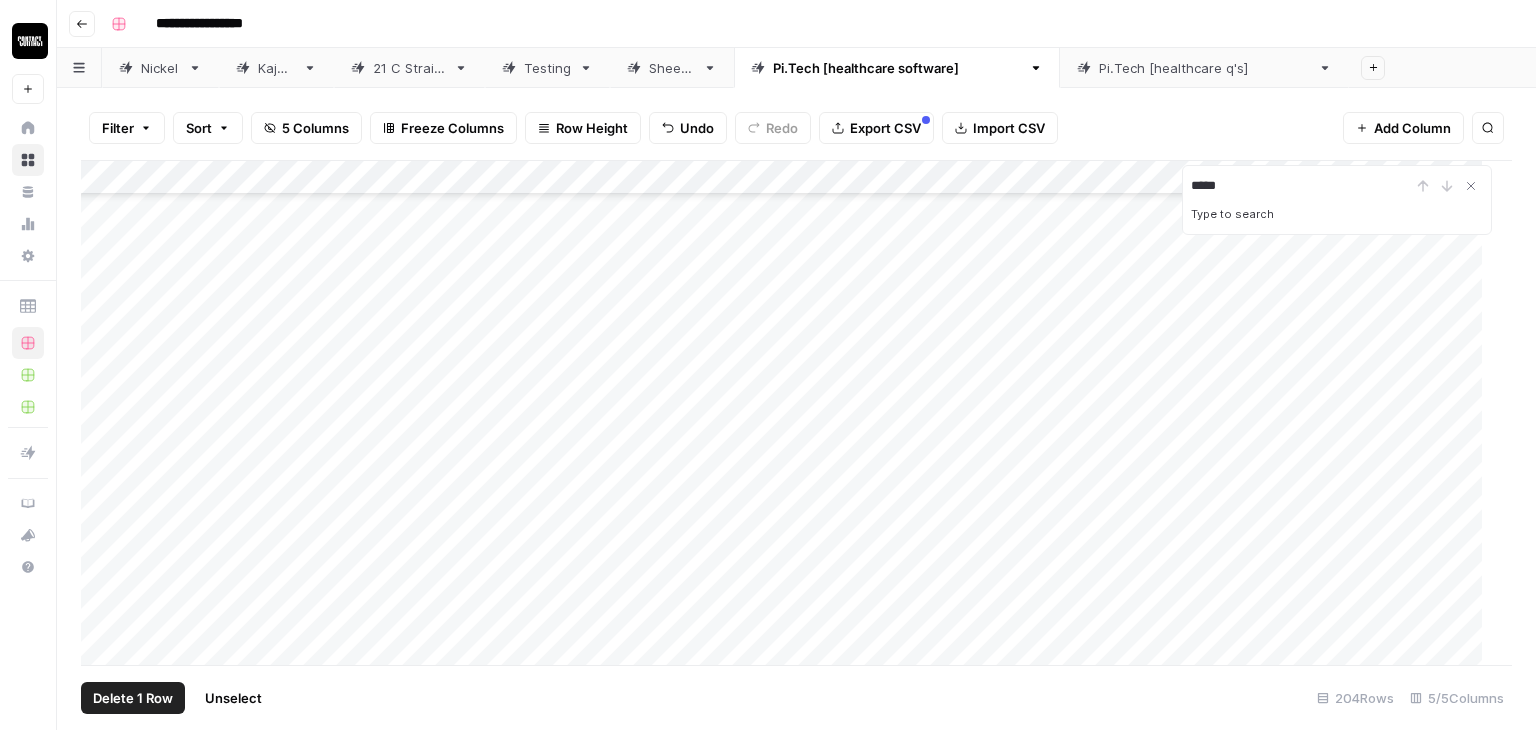 scroll, scrollTop: 2958, scrollLeft: 0, axis: vertical 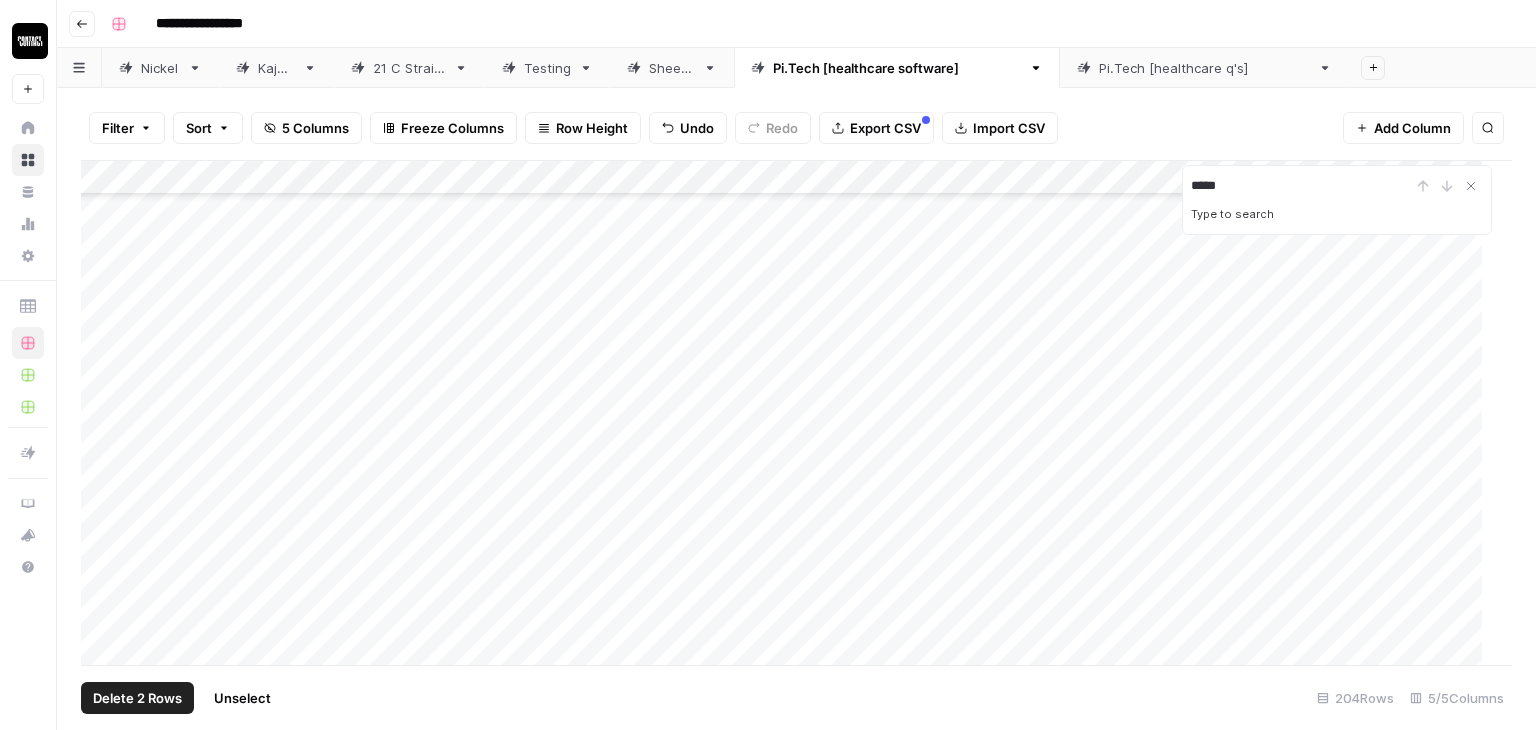 click on "Add Column" at bounding box center (789, 413) 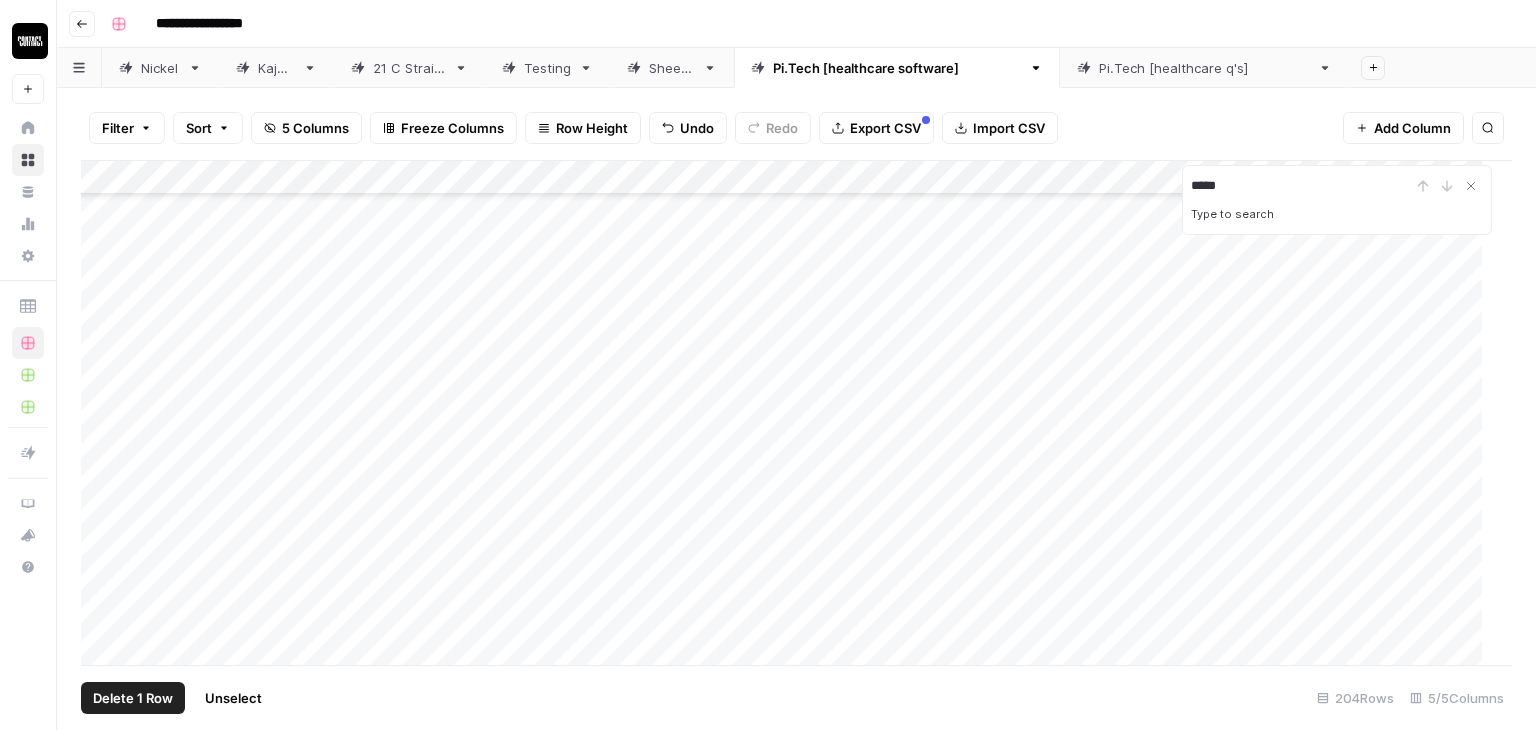 click on "Add Column" at bounding box center [789, 413] 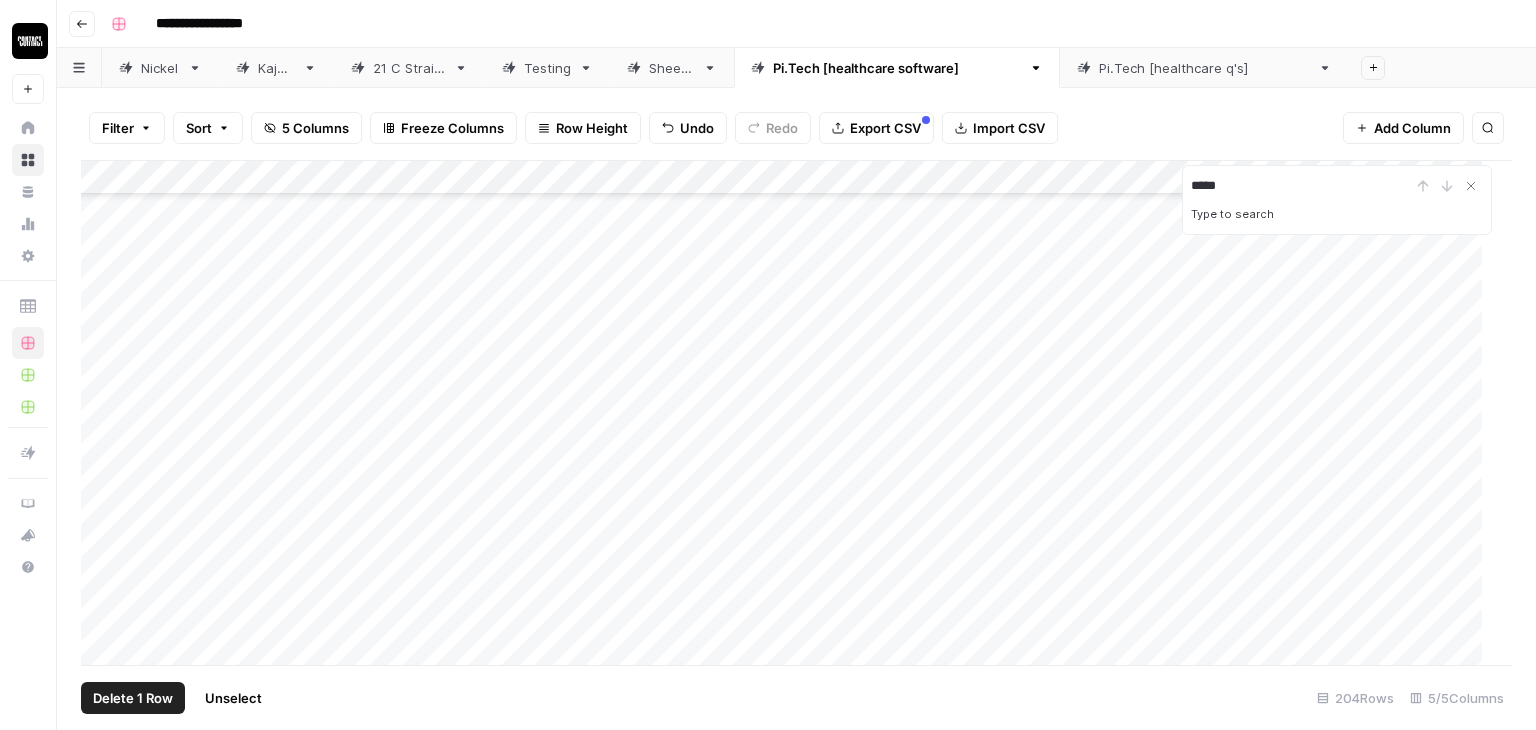 scroll, scrollTop: 426, scrollLeft: 0, axis: vertical 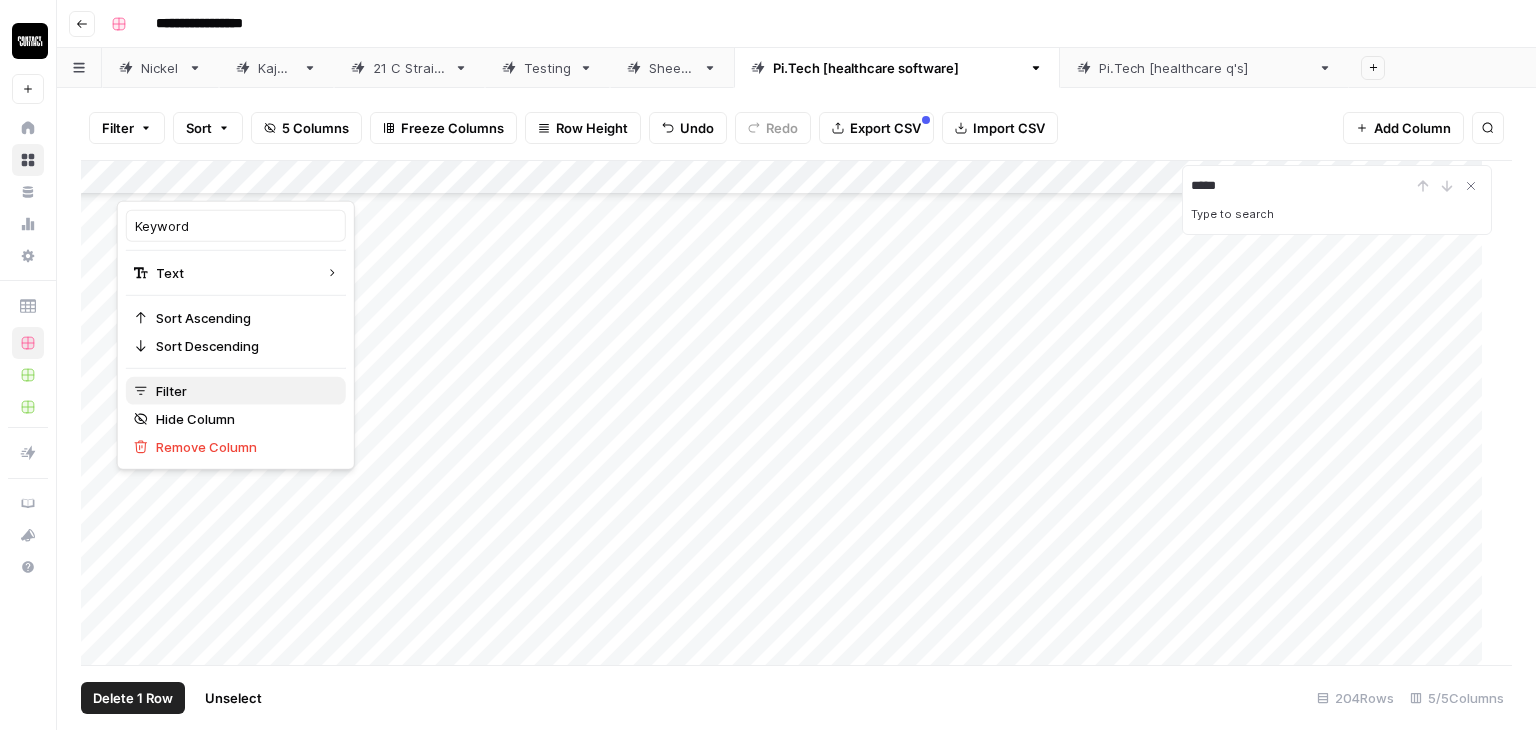 click on "Filter" at bounding box center [236, 391] 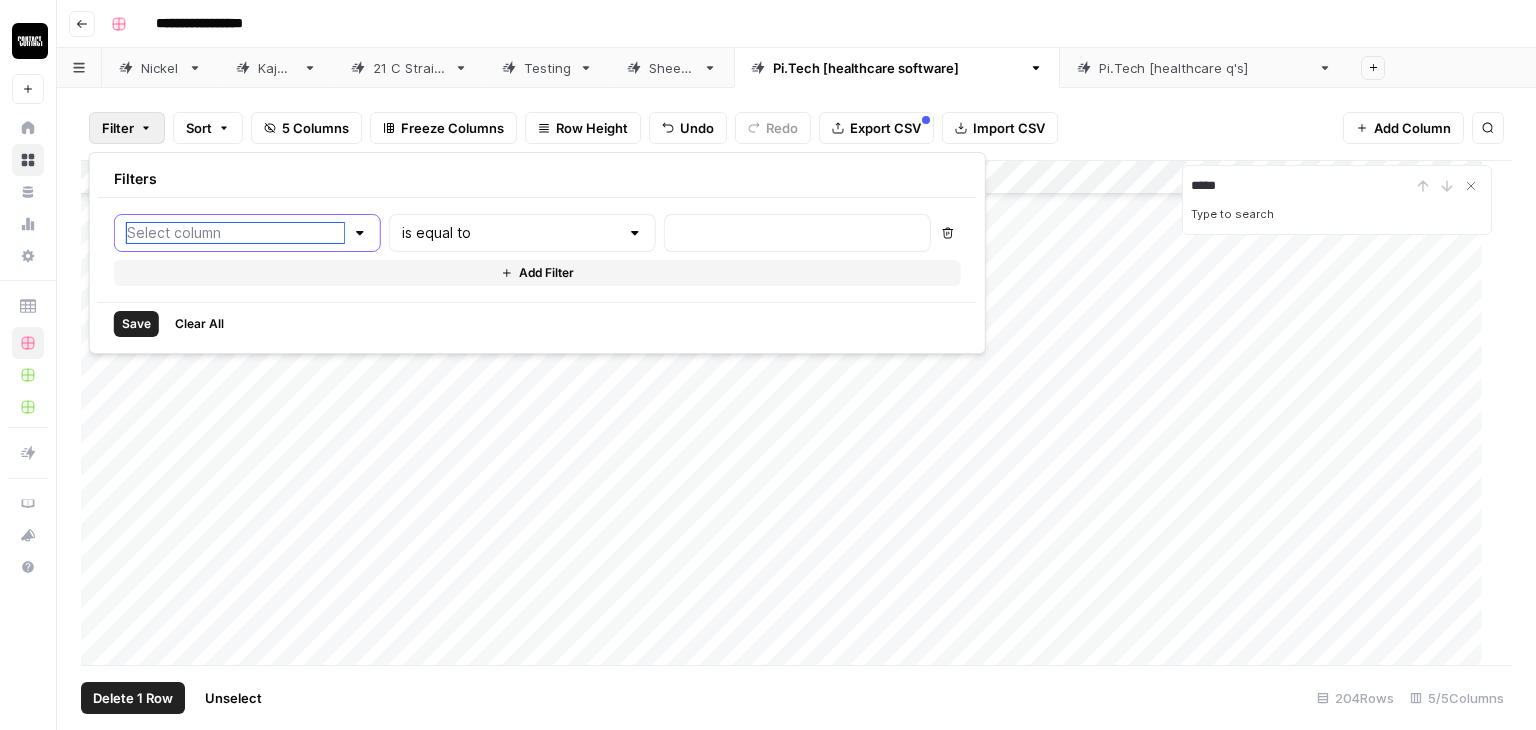 click at bounding box center [235, 233] 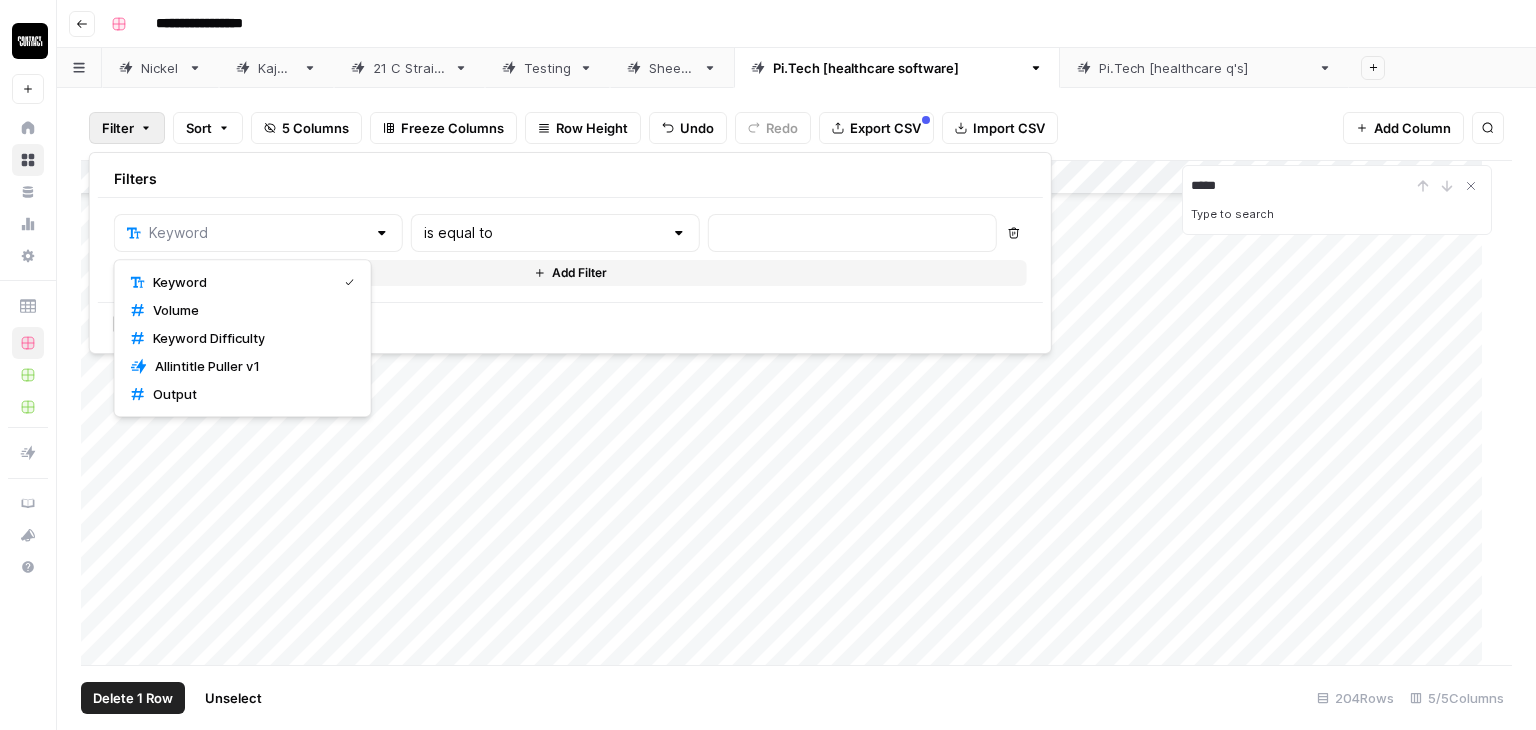 type on "Keyword" 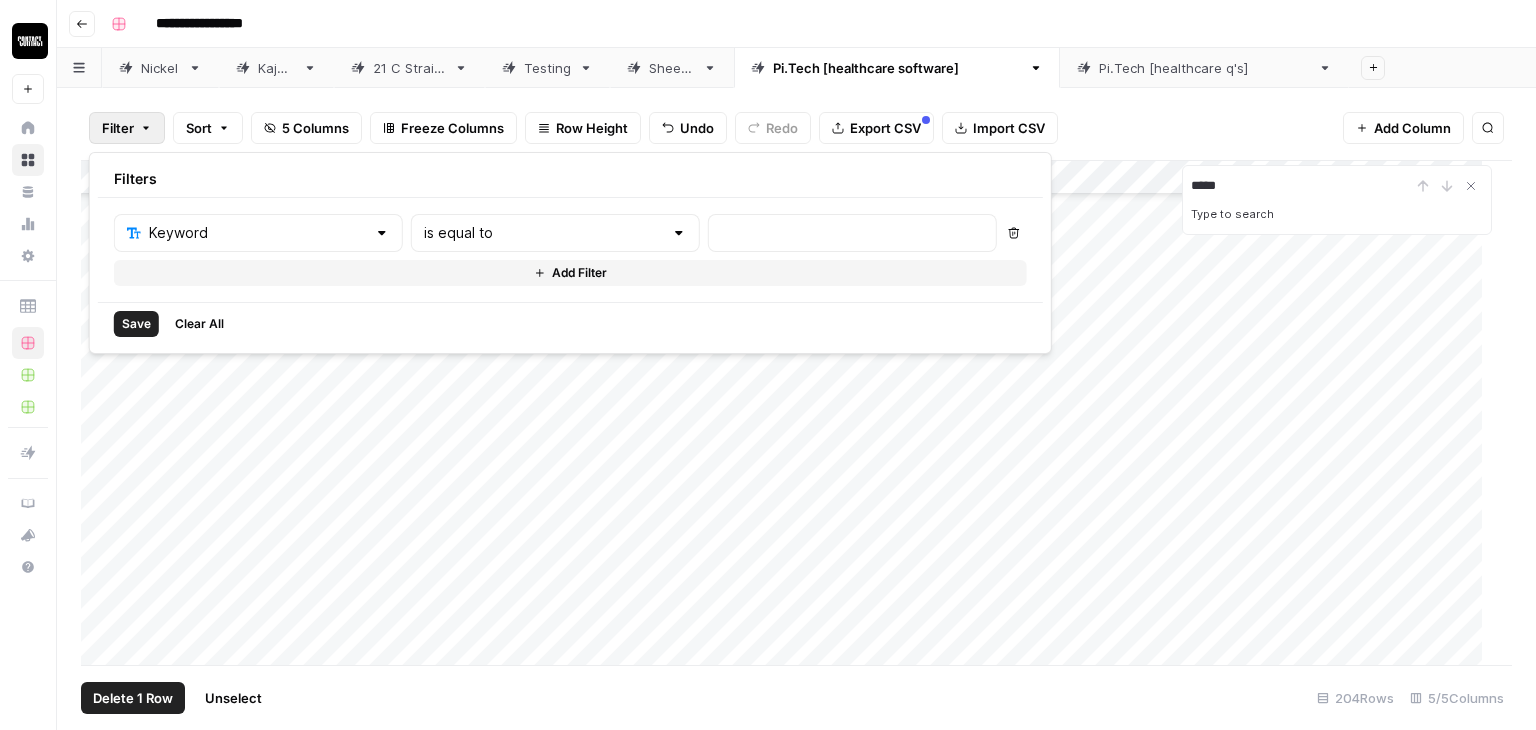 click on "Keyword is equal to Delete Add Filter" at bounding box center (570, 250) 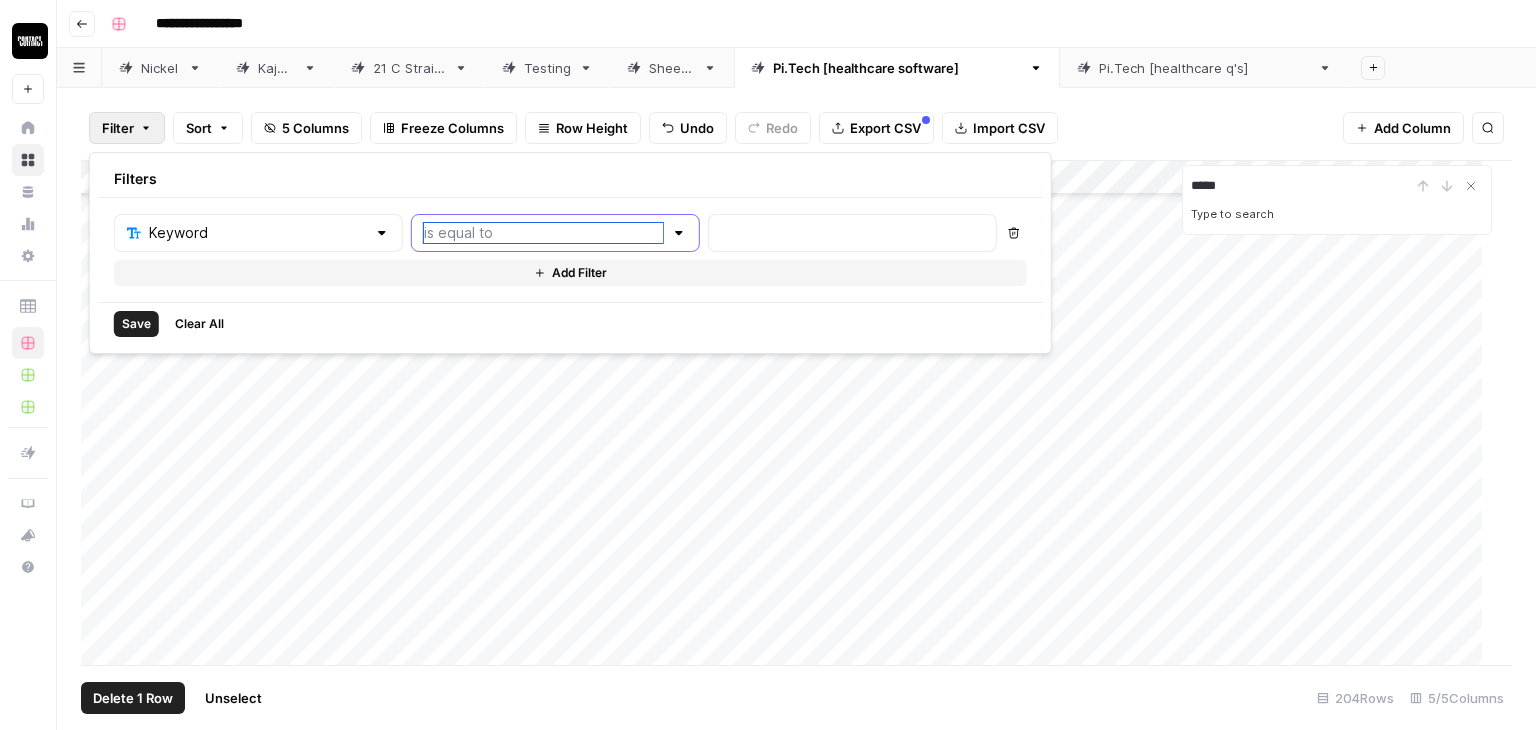 click at bounding box center [543, 233] 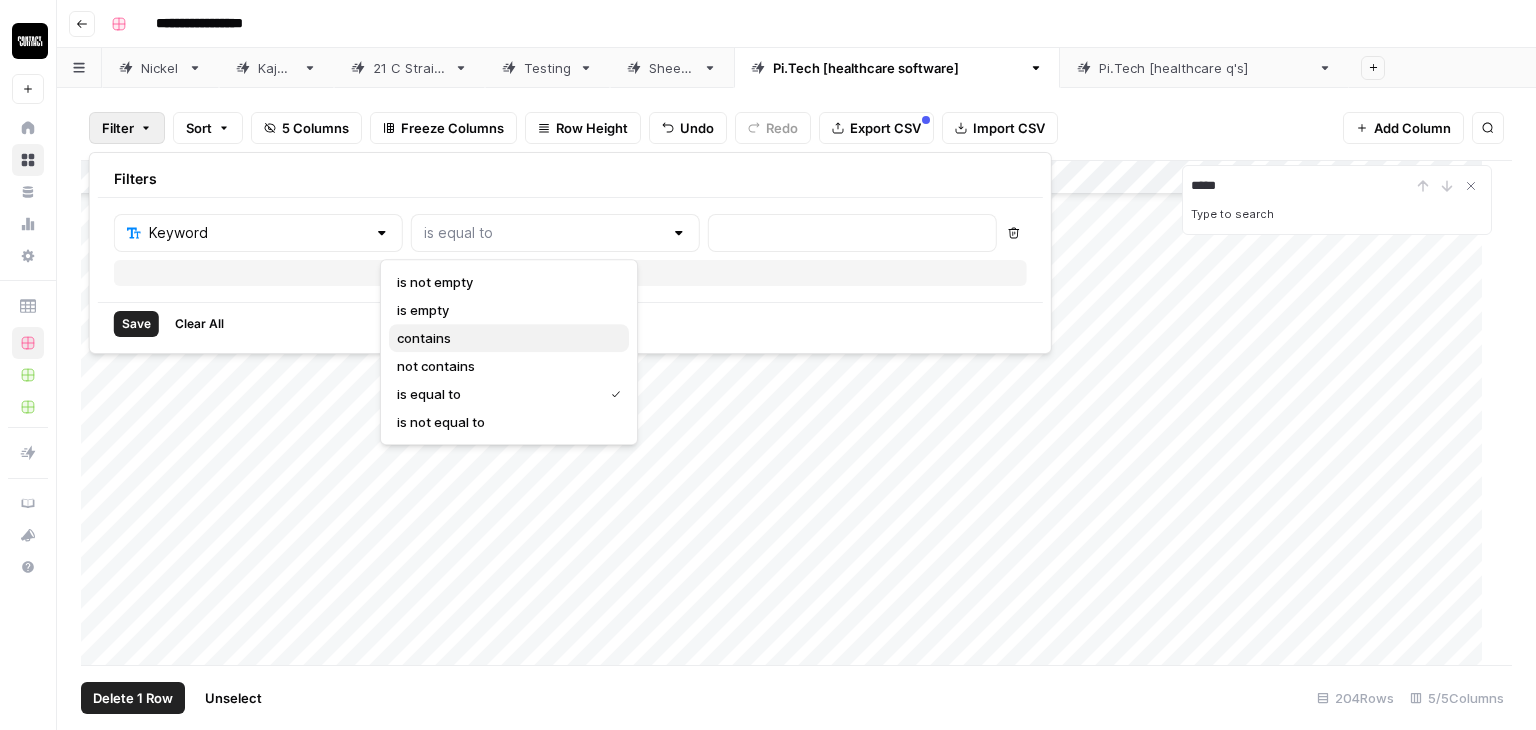 click on "contains" at bounding box center [424, 338] 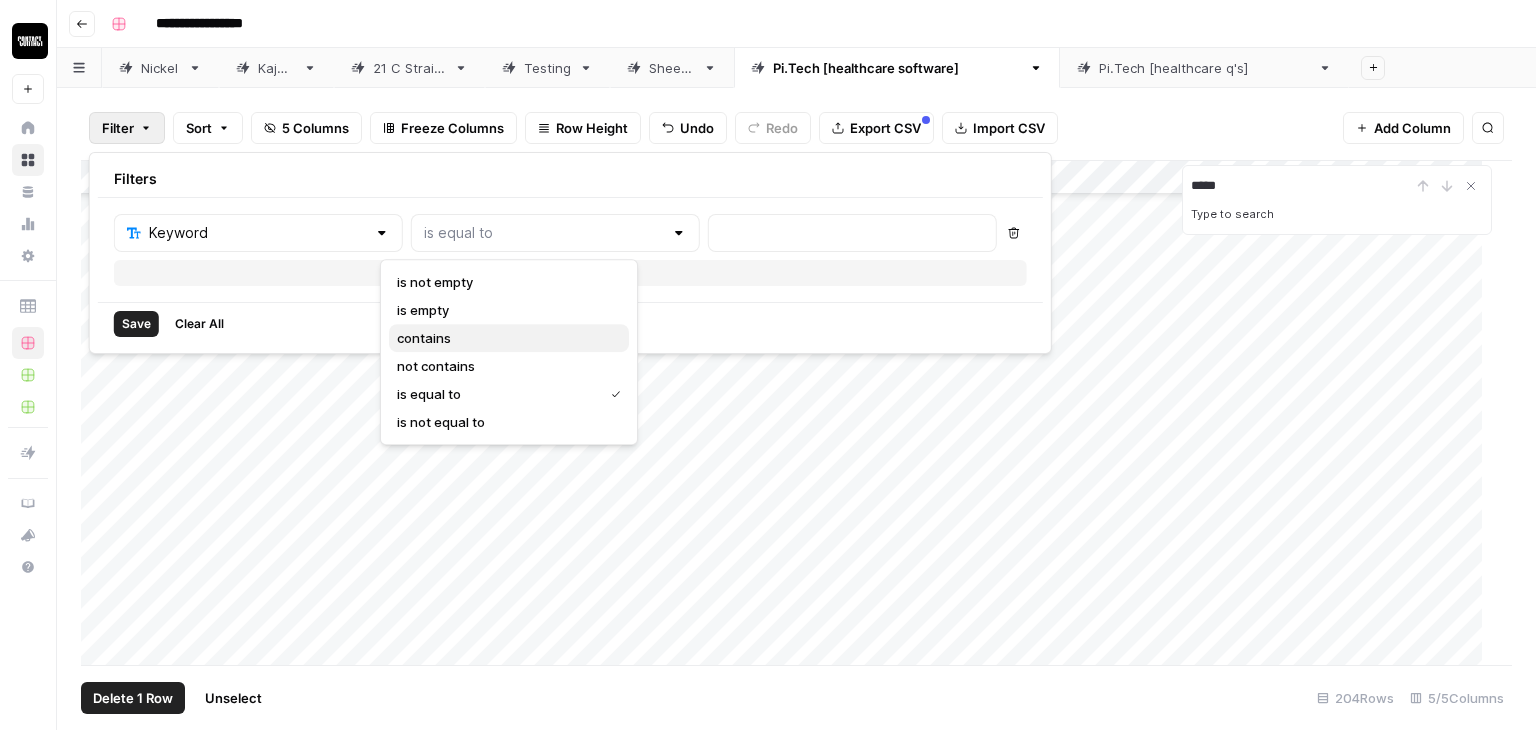 type on "contains" 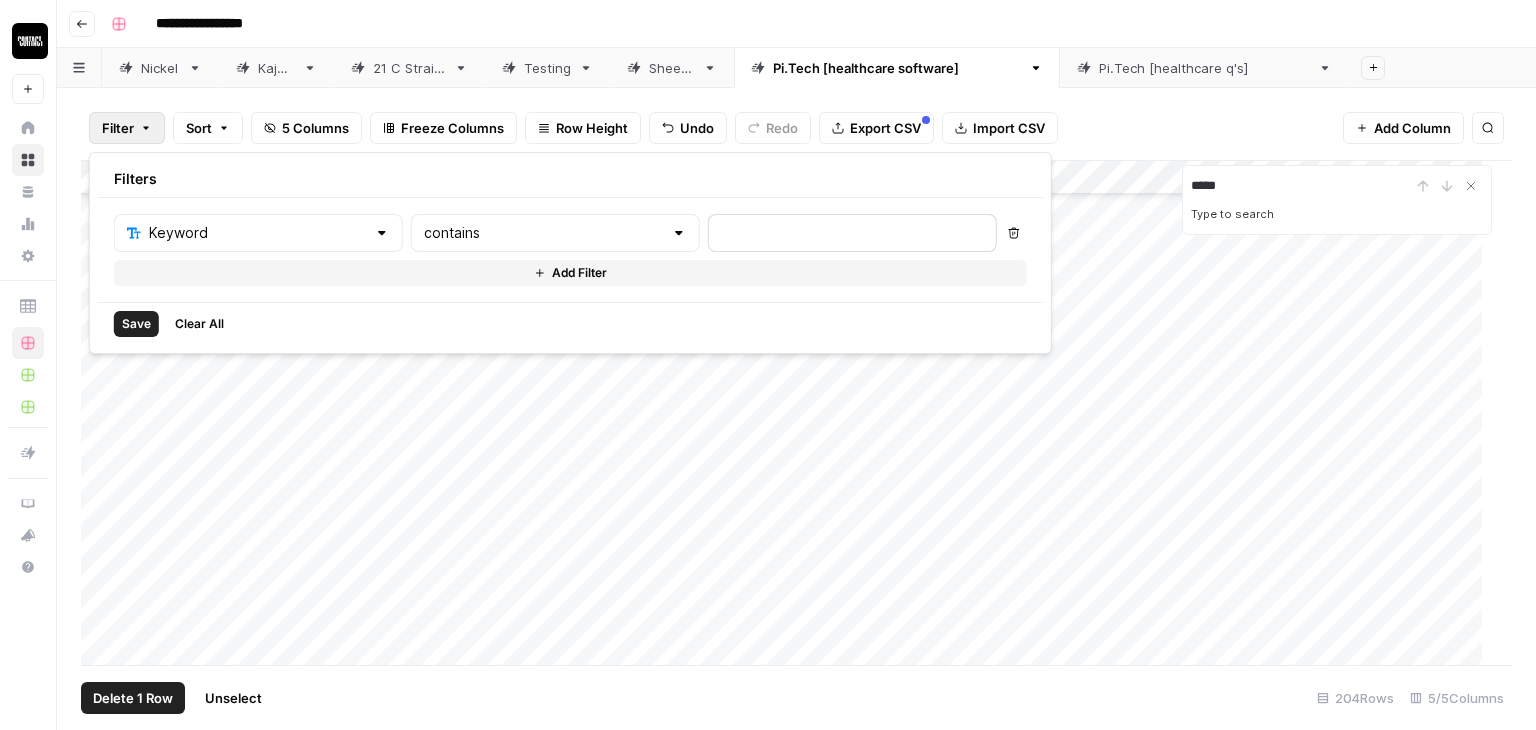 click at bounding box center (852, 233) 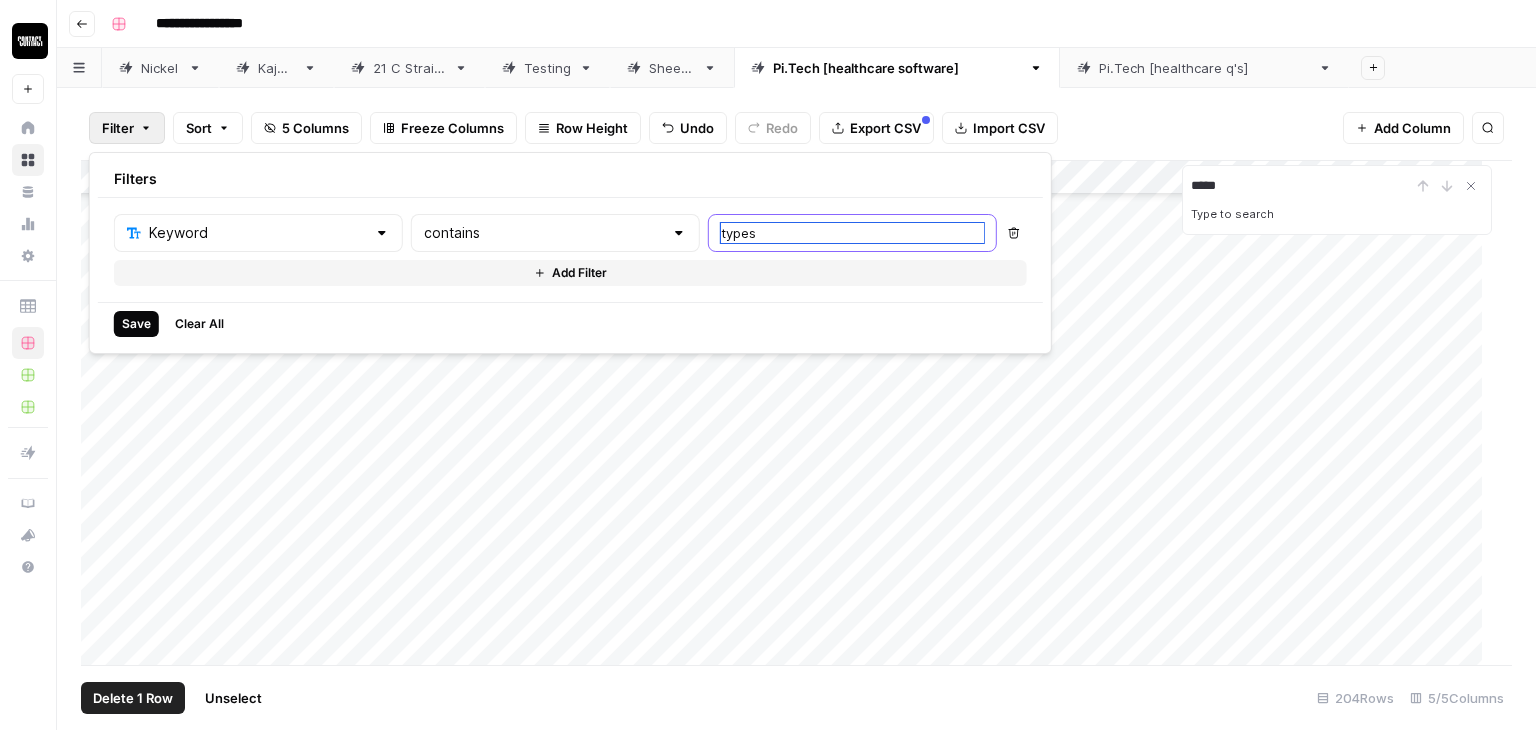 type on "types" 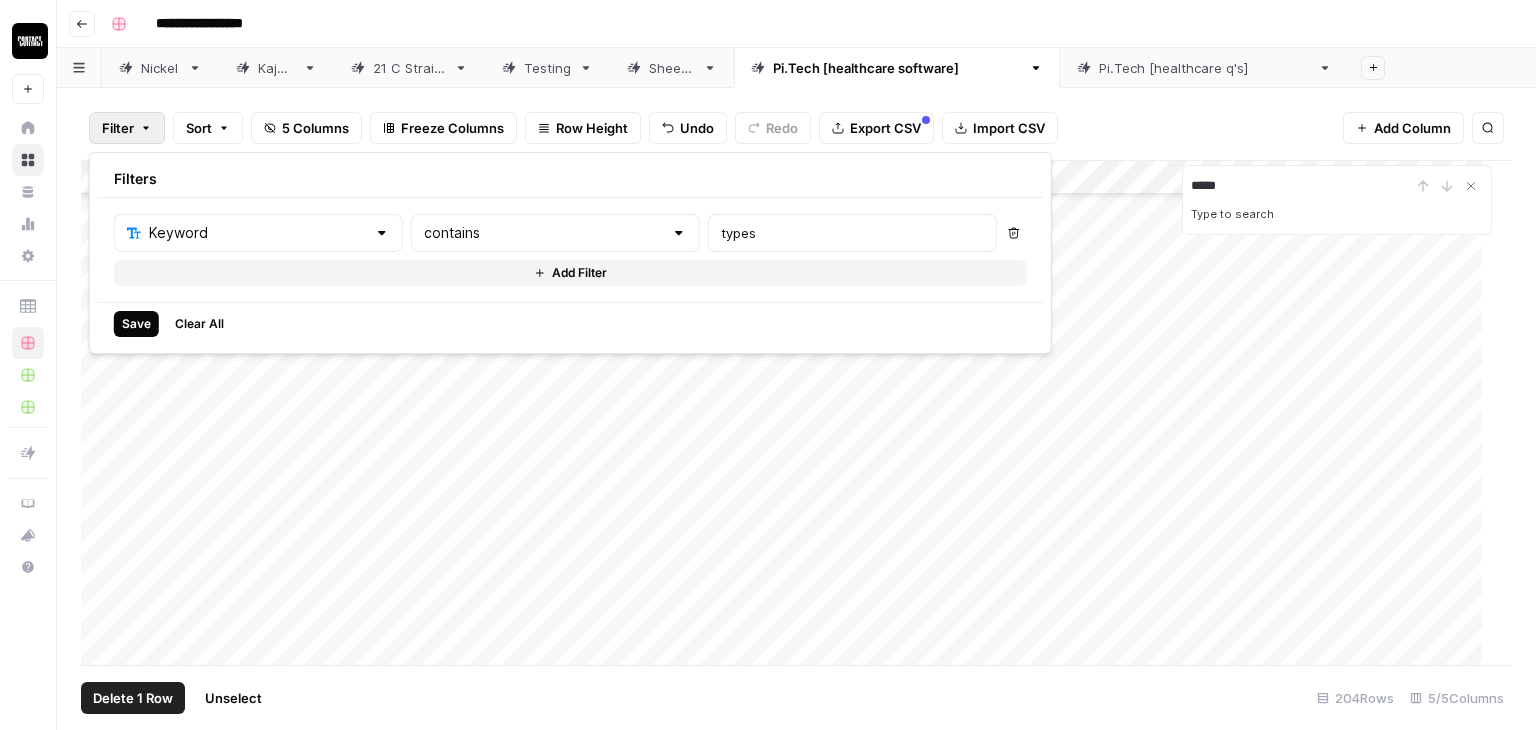 click on "Save" at bounding box center (136, 324) 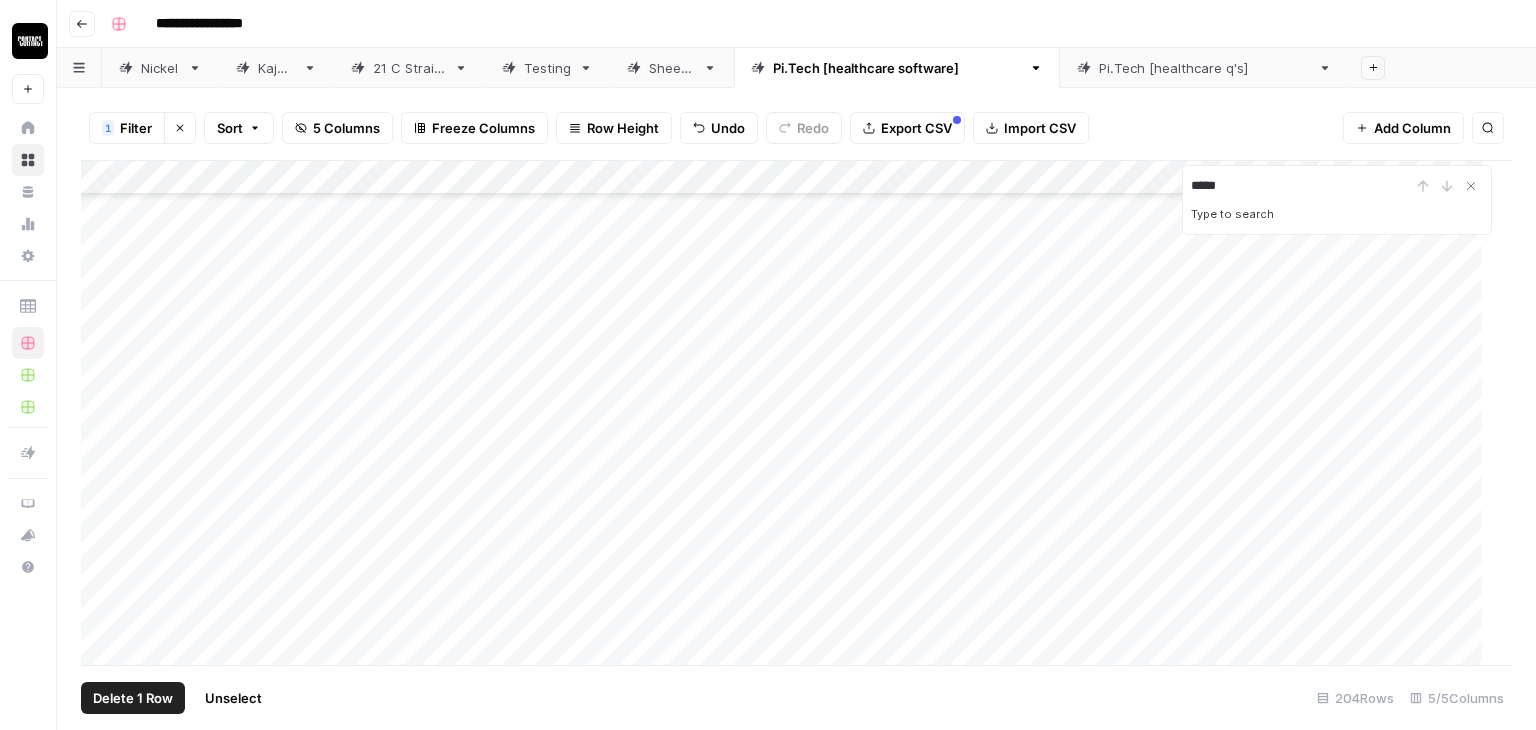 scroll, scrollTop: 0, scrollLeft: 0, axis: both 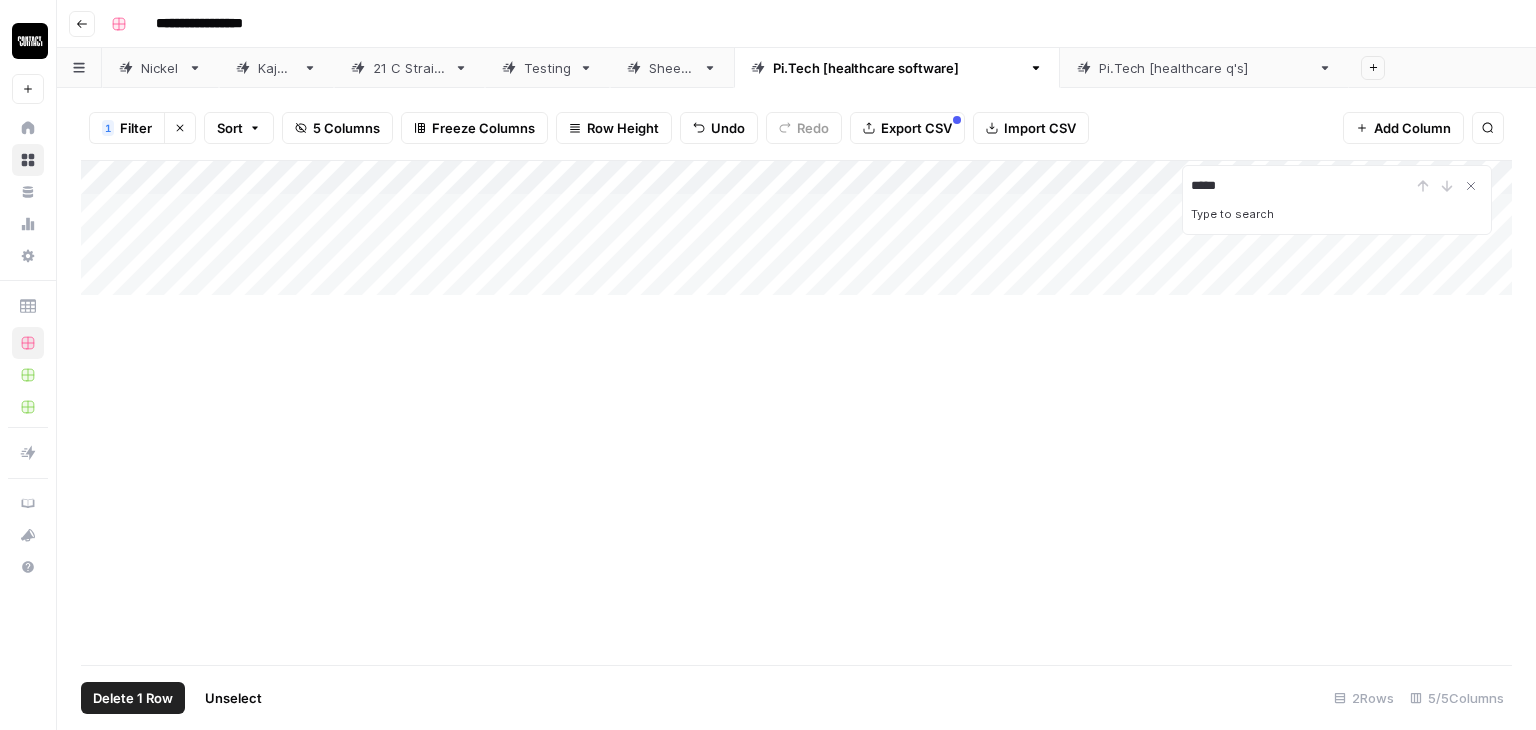 click on "Add Column" at bounding box center [796, 228] 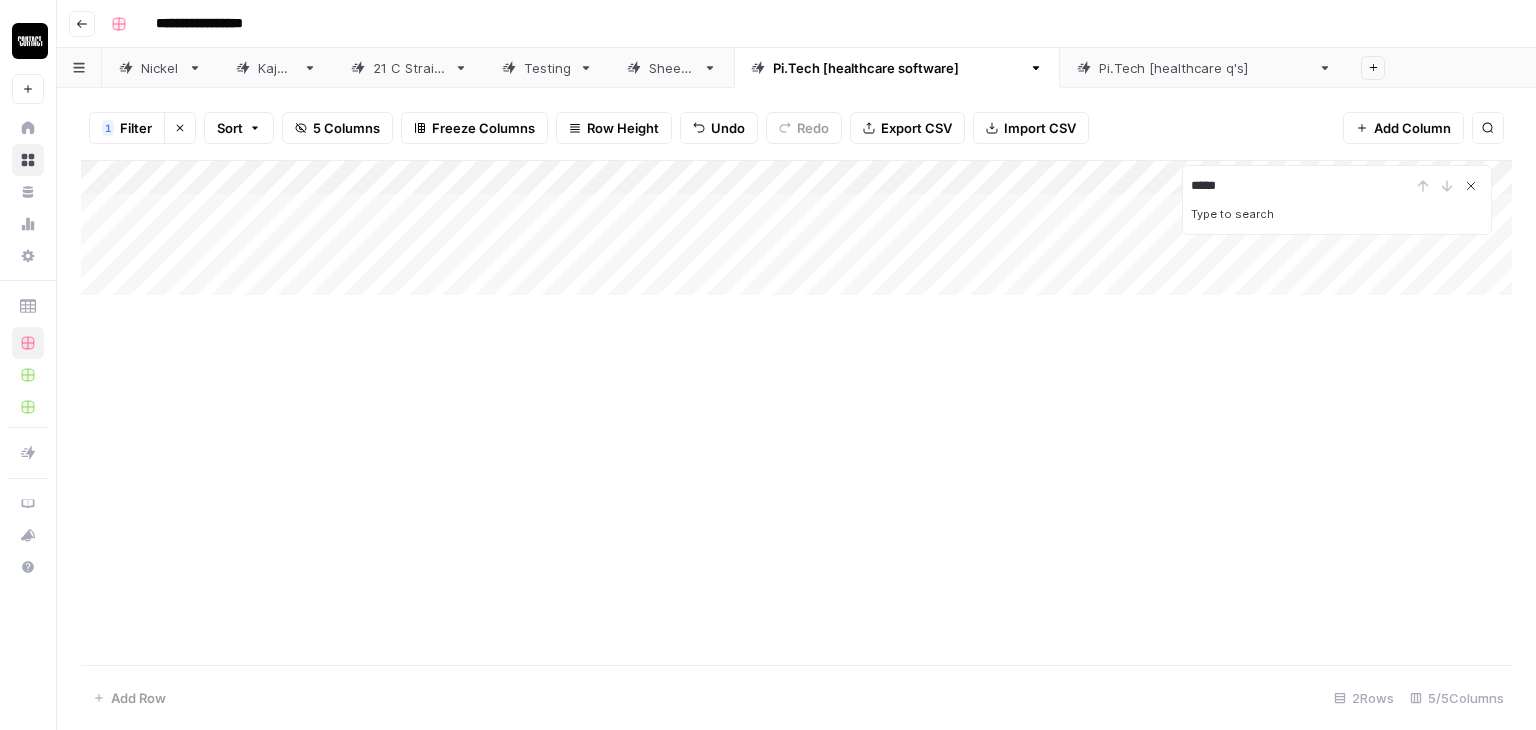 click 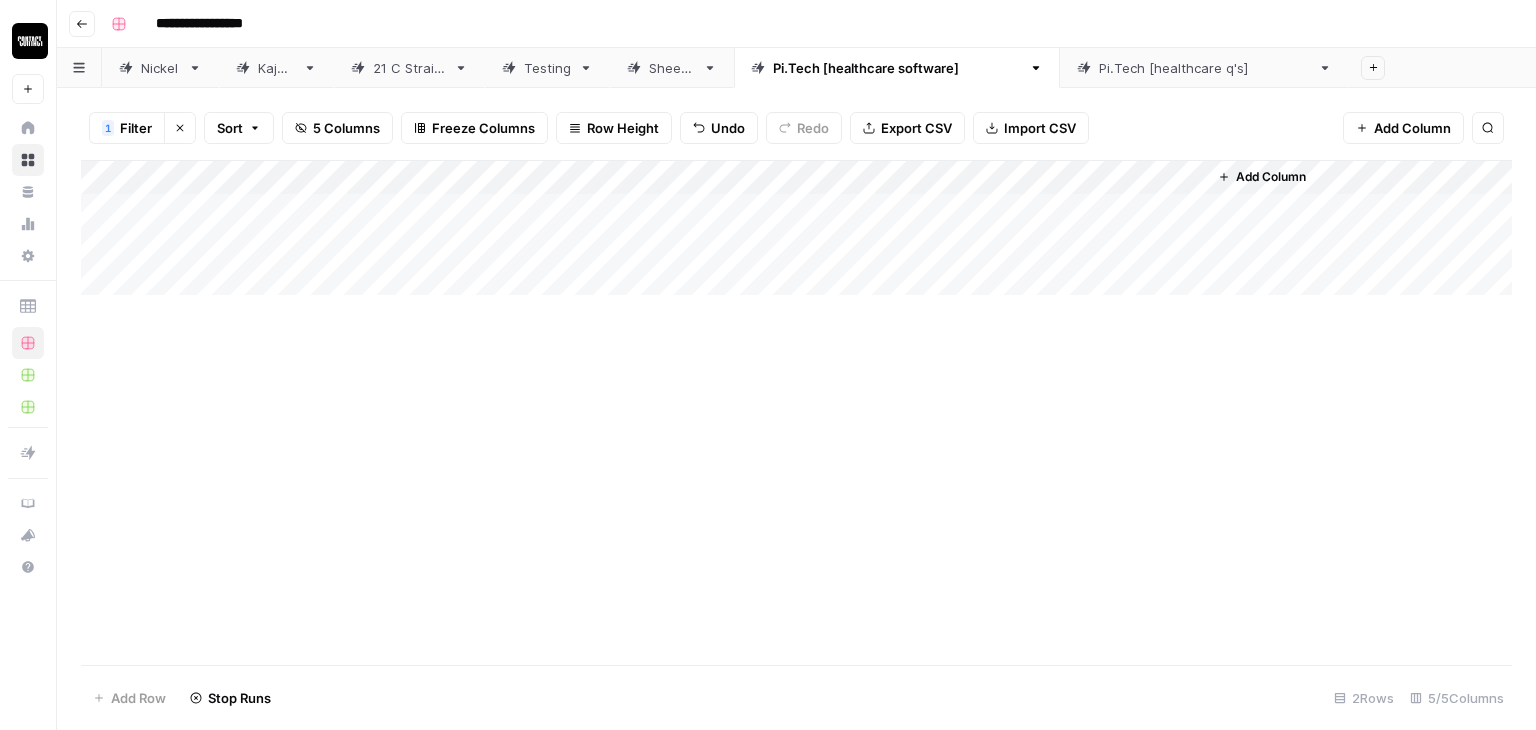 click on "Add Column" at bounding box center (796, 228) 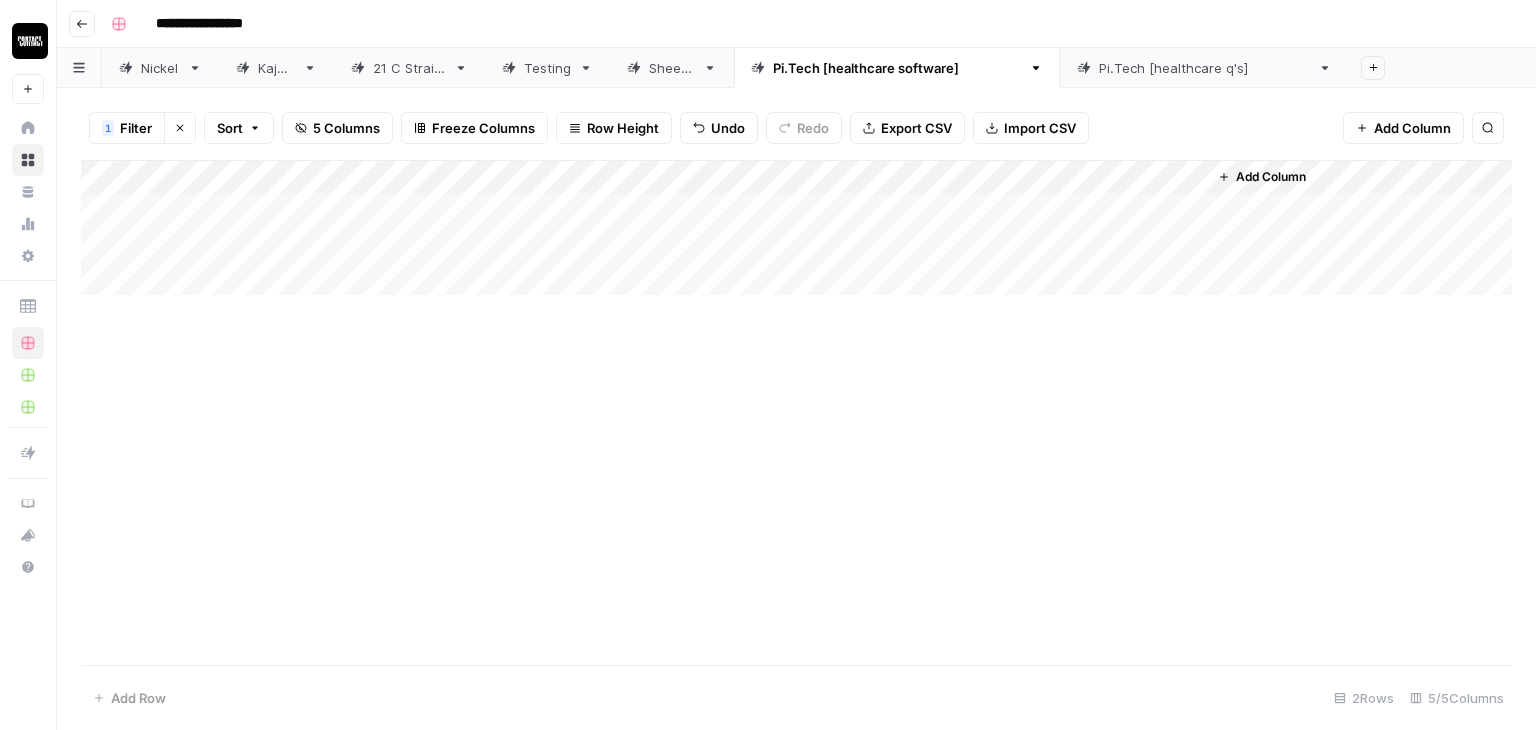 click on "Add Column" at bounding box center (796, 228) 